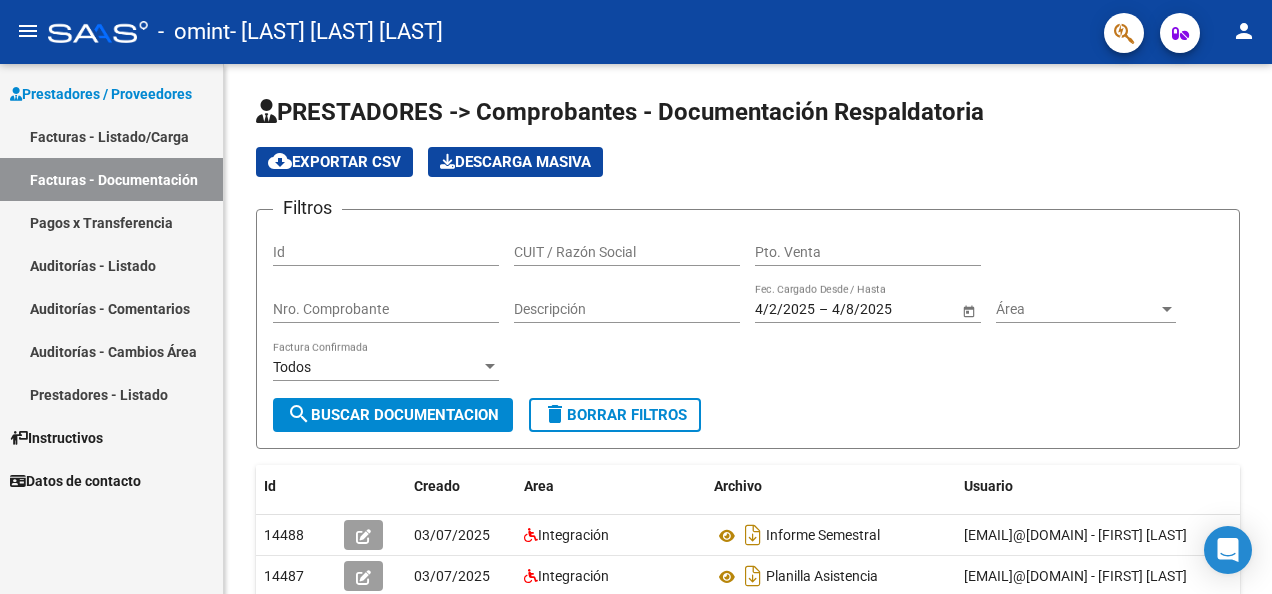 scroll, scrollTop: 0, scrollLeft: 0, axis: both 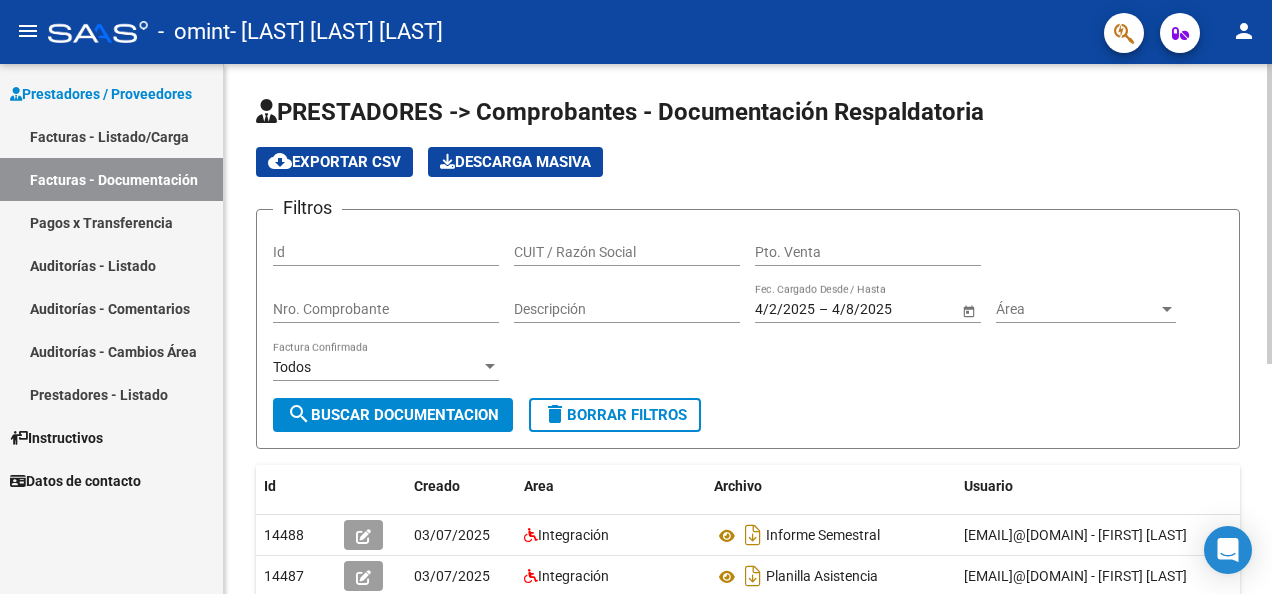 click on "Factura Mes De Abril 25" 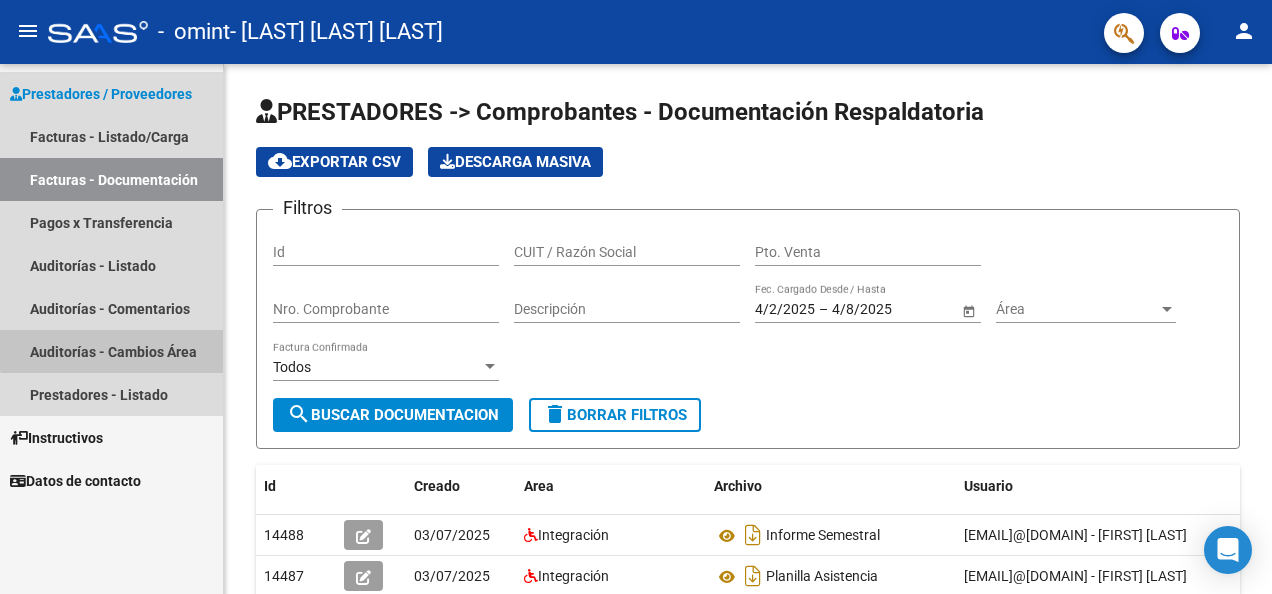 click on "Auditorías - Cambios Área" at bounding box center (111, 351) 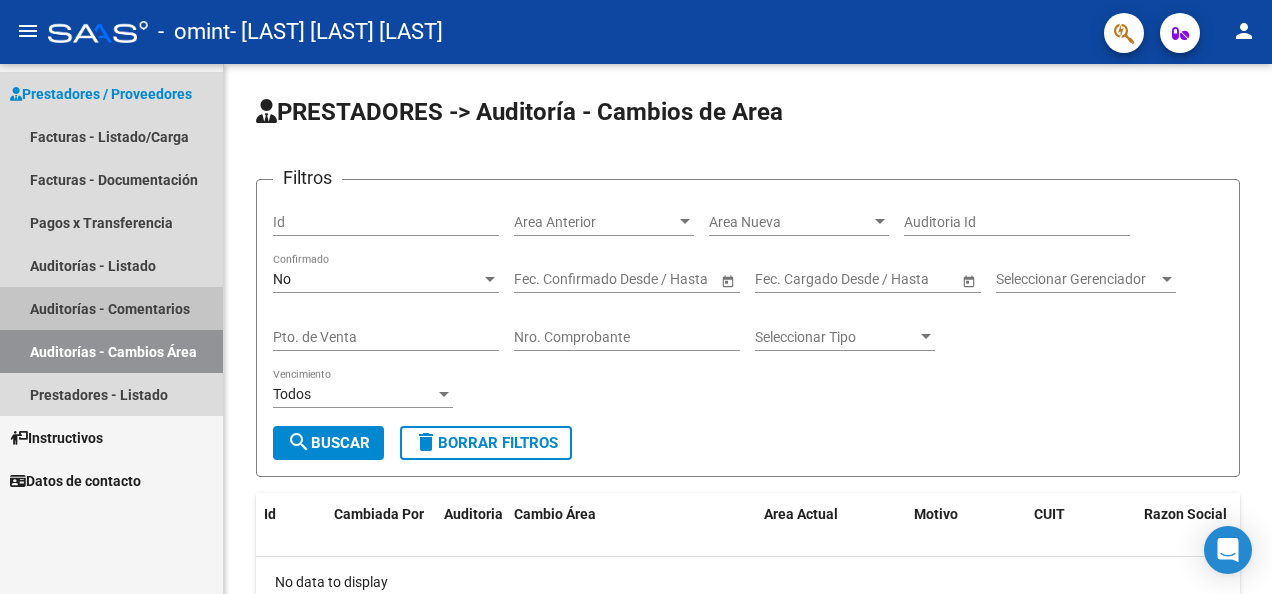 click on "Auditorías - Comentarios" at bounding box center (111, 308) 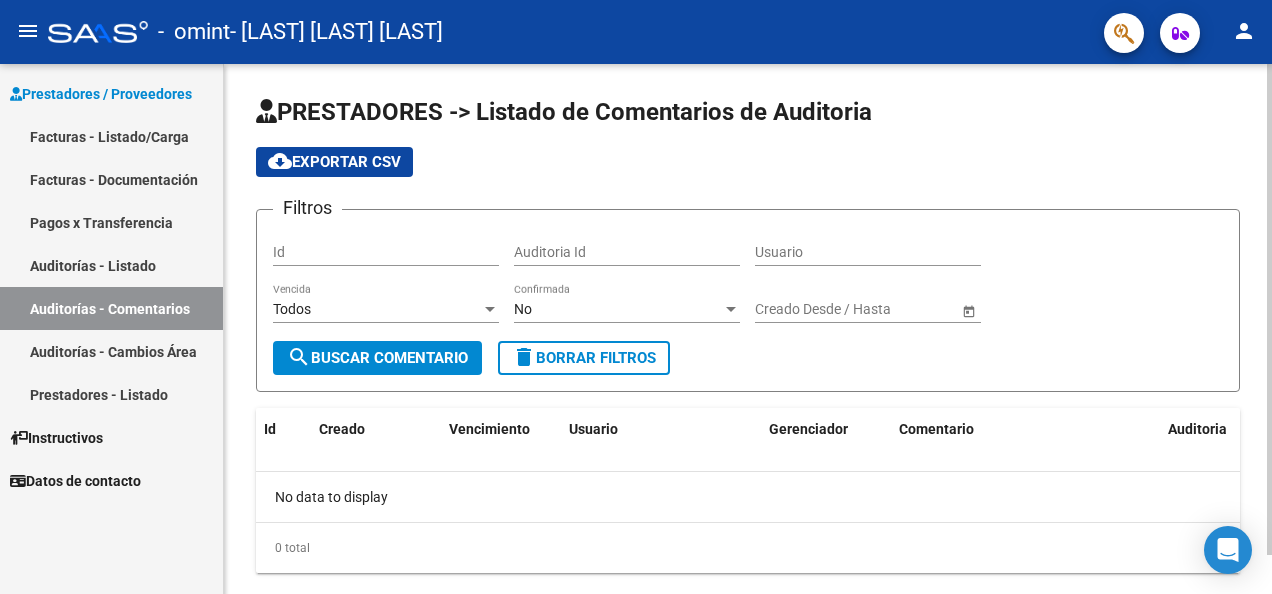 scroll, scrollTop: 41, scrollLeft: 0, axis: vertical 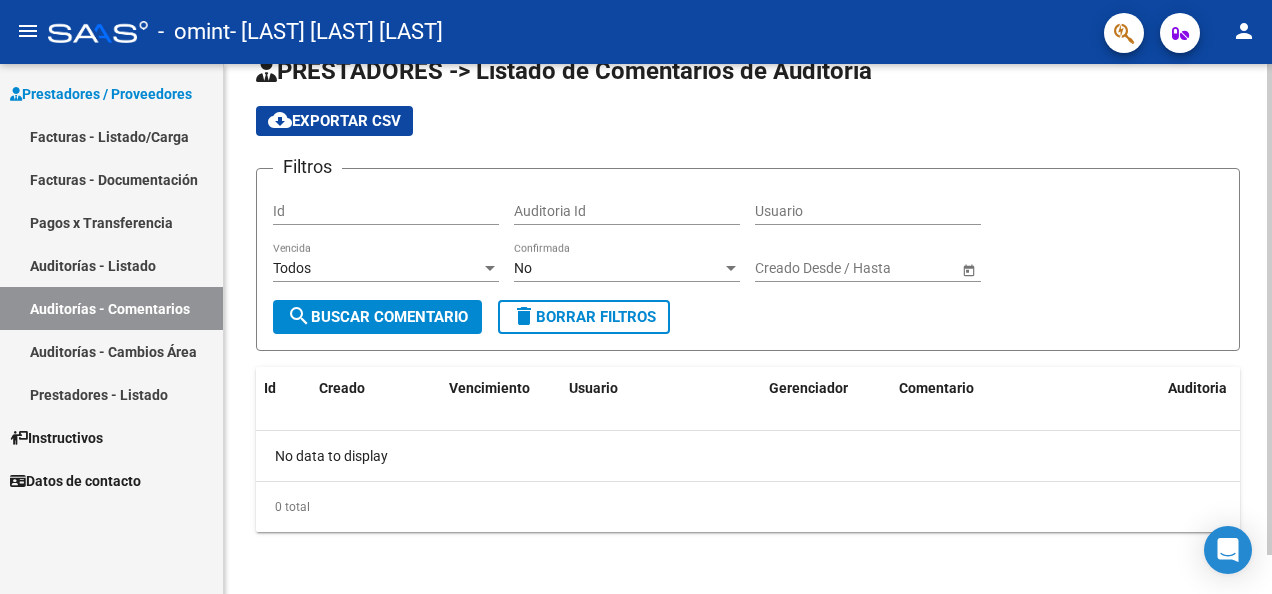 click on "menu -  omint  - [LAST] [LAST] [LAST] person   Prestadores / Proveedores Facturas - Listado/Carga Facturas - Documentación Pagos x Transferencia Auditorías - Listado Auditorías - Comentarios Auditorías - Cambios Área Prestadores - Listado   Instructivos   Datos de contacto  PRESTADORES -> Listado de Comentarios de Auditoria cloud_download  Exportar CSV  Filtros Id Auditoria Id Usuario Todos Vencida No Confirmada Start date – End date Creado Desde / Hasta search  Buscar Comentario  delete  Borrar Filtros  Id Creado Vencimiento Usuario Gerenciador Comentario Auditoria No data to display  0 total   1  Today Notifications people Social Ligula Purus Adipiscing local_offer Promotions Etiam Ligula Dapibus info Updates Sollicitudin Euismod Fringilla delete_sweep Removed 6 items from task list [DAY], [DATE] de [MONTH] de [YEAR] check_circle Completed 2 projects [DAY], [DATE] de [MONTH] de [YEAR] notifications_paused Muted notifications [DAY], [DATE] de [MONTH] de [YEAR] person_add Added Joel to contact list" at bounding box center (636, 297) 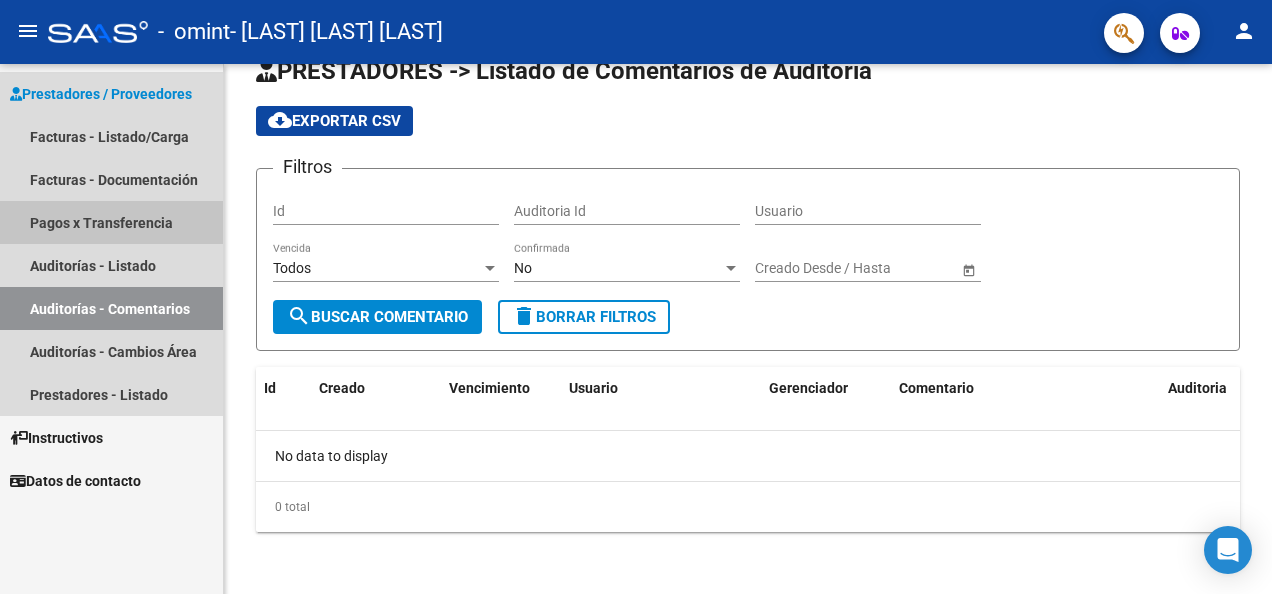 click on "Pagos x Transferencia" at bounding box center (111, 222) 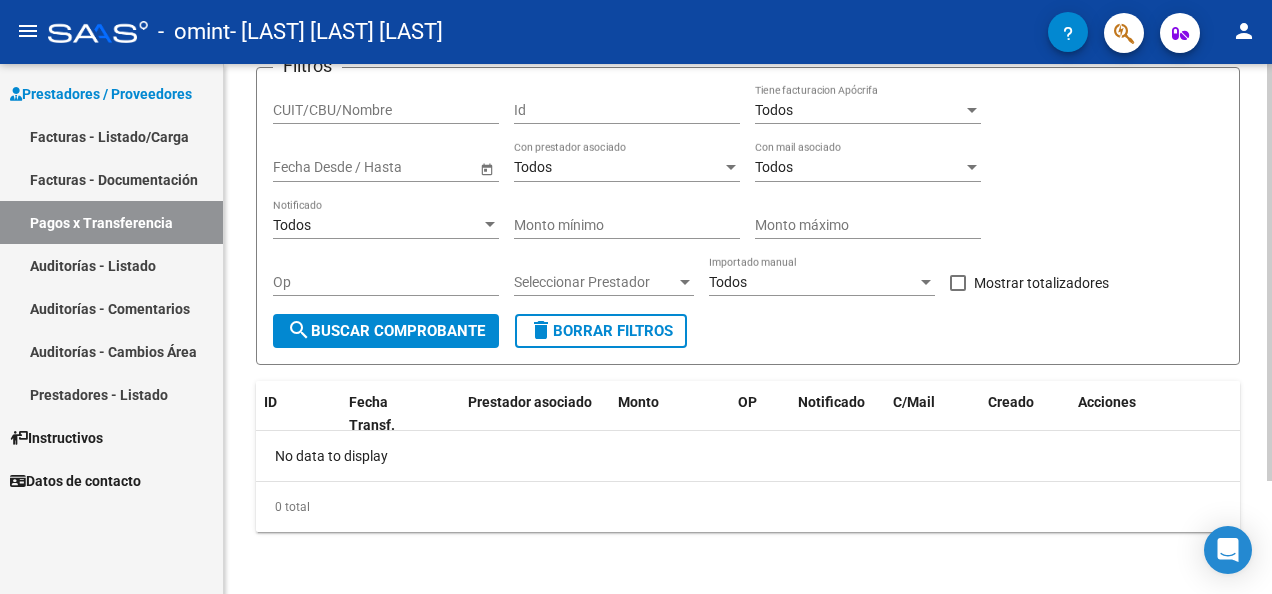 scroll, scrollTop: 0, scrollLeft: 0, axis: both 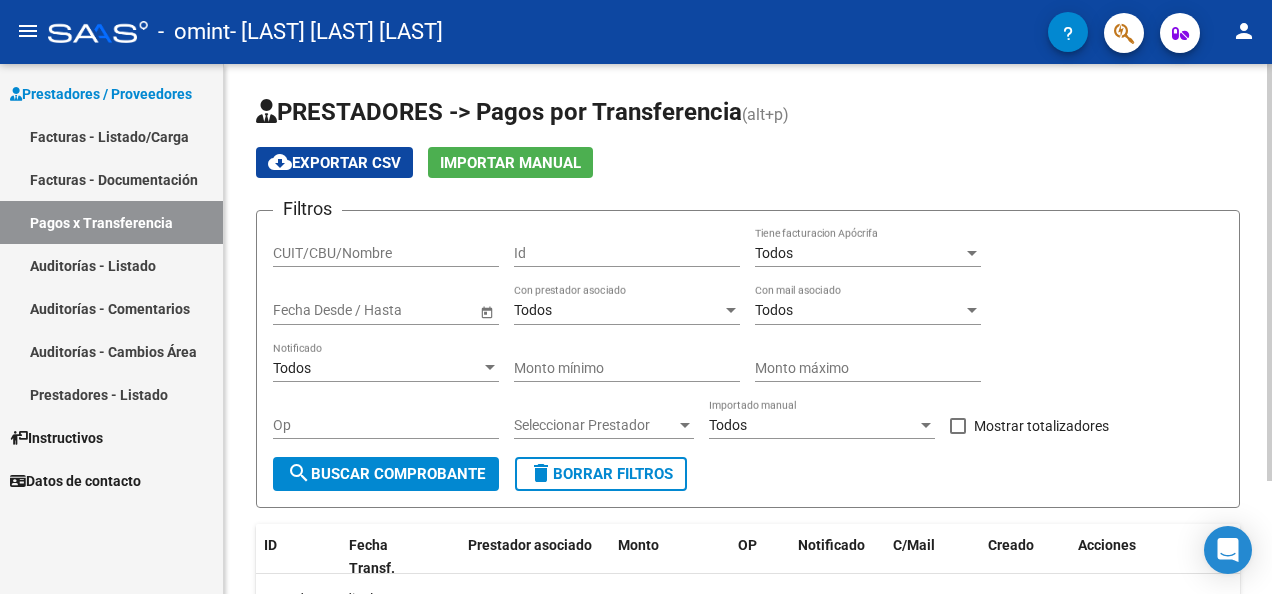 click on "PRESTADORES -> Pagos por Transferencia (alt+p) cloud_download  Exportar CSV   Importar Manual Filtros CUIT/CBU/Nombre Id Todos Tiene facturacion Apócrifa Start date – End date Fecha Desde / Hasta Todos Con prestador asociado Todos Con mail asociado Todos Notificado Monto mínimo Monto máximo Op Seleccionar Prestador Seleccionar Prestador Todos Importado manual    Mostrar totalizadores  search  Buscar Comprobante  delete  Borrar Filtros  ID Fecha Transf. Prestador asociado Monto OP Notificado C/Mail Creado Acciones No data to display  0 total   1" 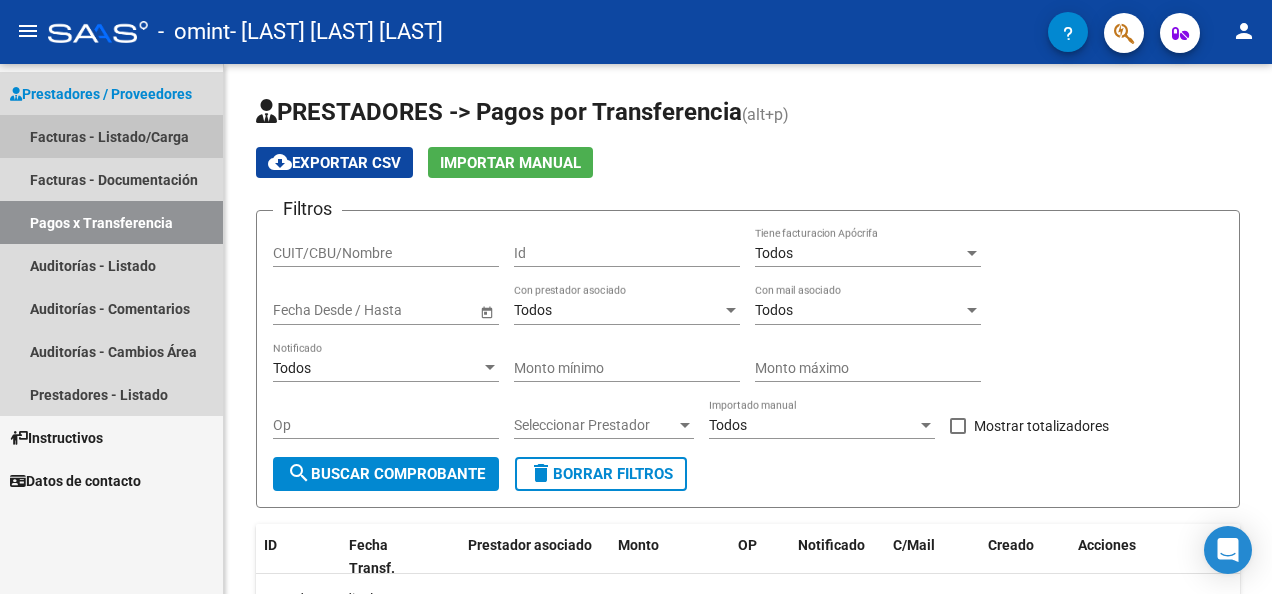 click on "Facturas - Listado/Carga" at bounding box center [111, 136] 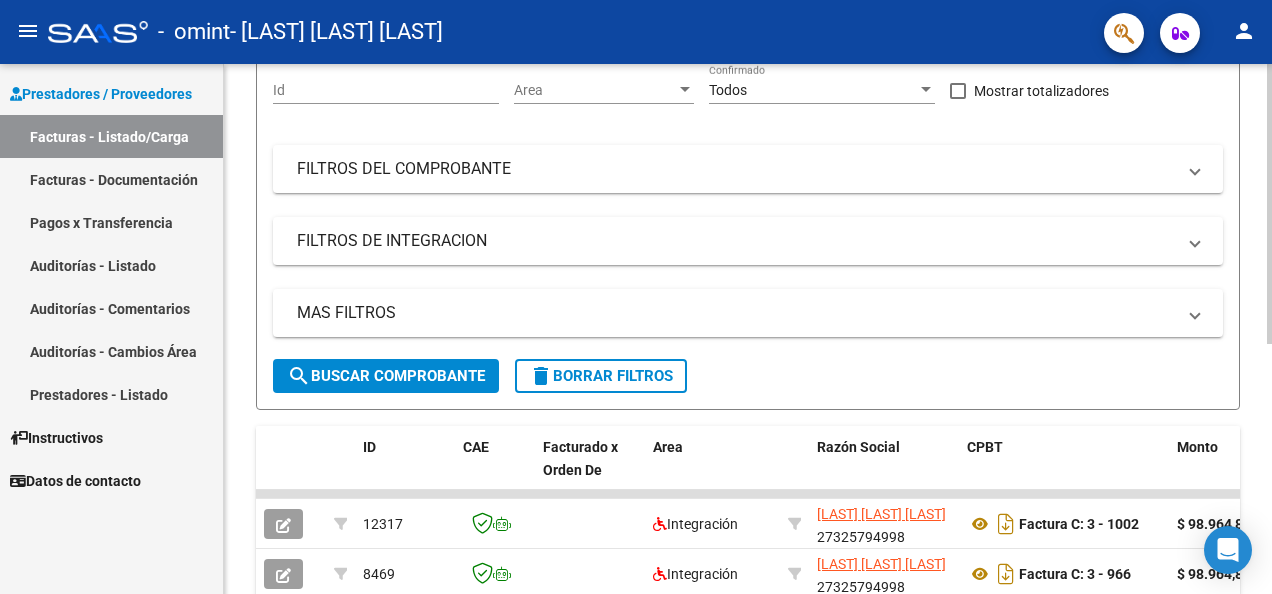click on "menu -  omint  - [LAST] [LAST] [LAST] person   Prestadores / Proveedores Facturas - Listado/Carga Facturas - Documentación Pagos x Transferencia Auditorías - Listado Auditorías - Comentarios Auditorías - Cambios Área Prestadores - Listado   Instructivos   Datos de contacto  Video tutorial   PRESTADORES -> Listado de CPBTs Emitidos por Prestadores / Proveedores (alt+q)   Cargar Comprobante
cloud_download  CSV  cloud_download  EXCEL  cloud_download  Estandar   Descarga Masiva
Filtros Id Area Area Todos Confirmado   Mostrar totalizadores   FILTROS DEL COMPROBANTE  Comprobante Tipo Comprobante Tipo Start date – End date Fec. Comprobante Desde / Hasta Días Emisión Desde(cant. días) Días Emisión Hasta(cant. días) CUIT / Razón Social Pto. Venta Nro. Comprobante Código SSS CAE Válido CAE Válido Todos Cargado Módulo Hosp. Todos Tiene facturacion Apócrifa Hospital Refes  FILTROS DE INTEGRACION  Período De Prestación Campos del Archivo de Rendición Devuelto x SSS (dr_envio)" at bounding box center (636, 297) 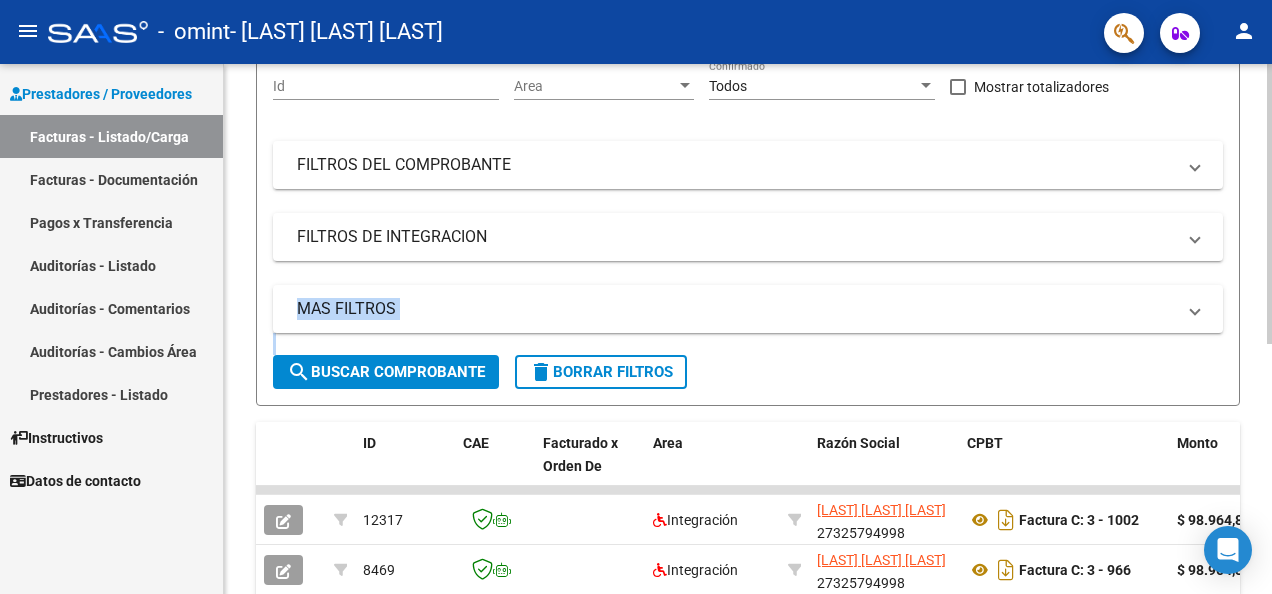 drag, startPoint x: 1265, startPoint y: 368, endPoint x: 1236, endPoint y: 209, distance: 161.62302 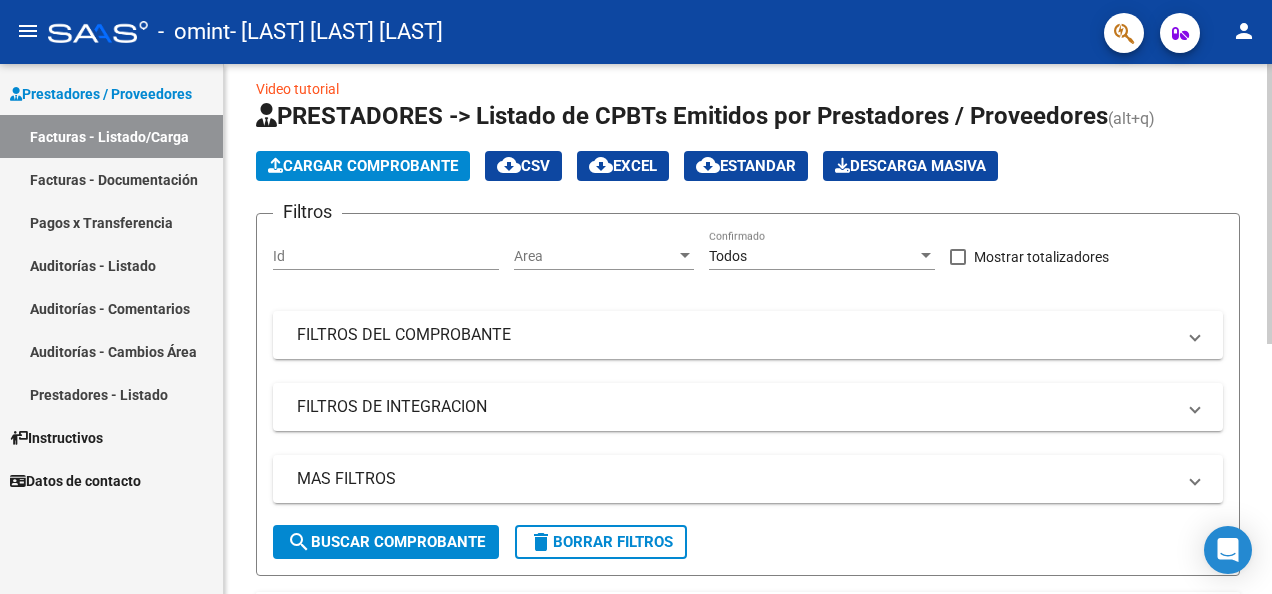 scroll, scrollTop: 16, scrollLeft: 0, axis: vertical 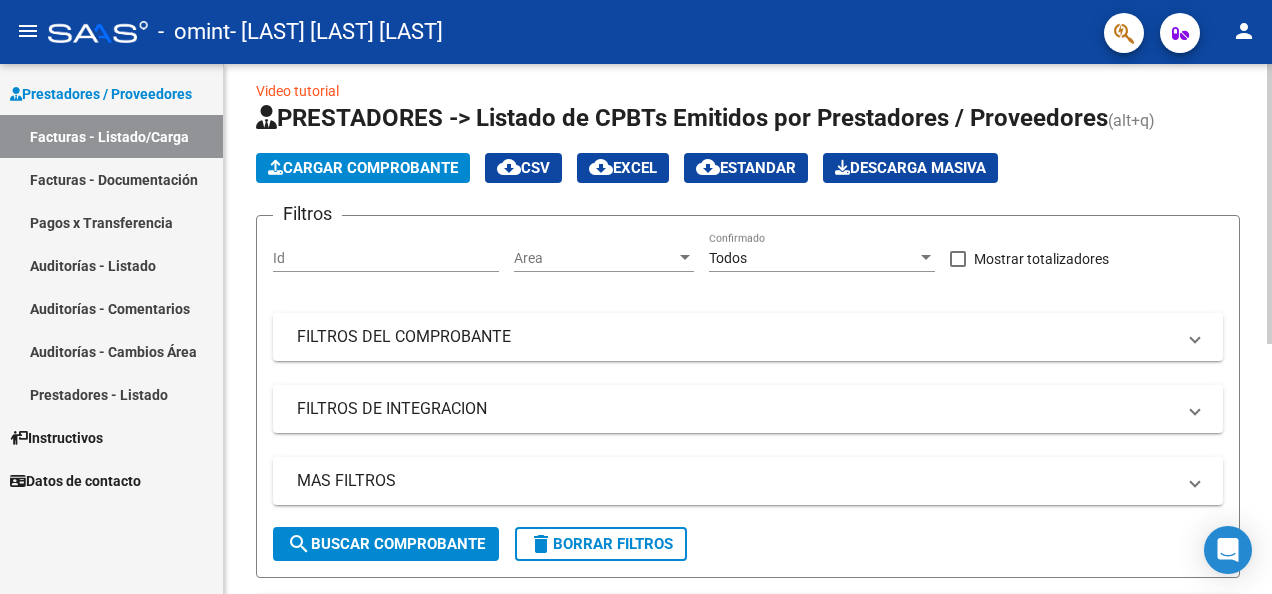click on "Video tutorial   PRESTADORES -> Listado de CPBTs Emitidos por Prestadores / Proveedores (alt+q)   Cargar Comprobante
cloud_download  CSV  cloud_download  EXCEL  cloud_download  Estandar   Descarga Masiva
Filtros Id Area Area Todos Confirmado   Mostrar totalizadores   FILTROS DEL COMPROBANTE  Comprobante Tipo Comprobante Tipo Start date – End date Fec. Comprobante Desde / Hasta Días Emisión Desde(cant. días) Días Emisión Hasta(cant. días) CUIT / Razón Social Pto. Venta Nro. Comprobante Código SSS CAE Válido CAE Válido Todos Cargado Módulo Hosp. Todos Tiene facturacion Apócrifa Hospital Refes  FILTROS DE INTEGRACION  Período De Prestación Campos del Archivo de Rendición Devuelto x SSS (dr_envio) Todos Rendido x SSS (dr_envio) Tipo de Registro Tipo de Registro Período Presentación Período Presentación Campos del Legajo Asociado (preaprobación) Afiliado Legajo (cuil/nombre) Todos Solo facturas preaprobadas  MAS FILTROS  Todos Con Doc. Respaldatoria Todos Con Trazabilidad Todos – –" 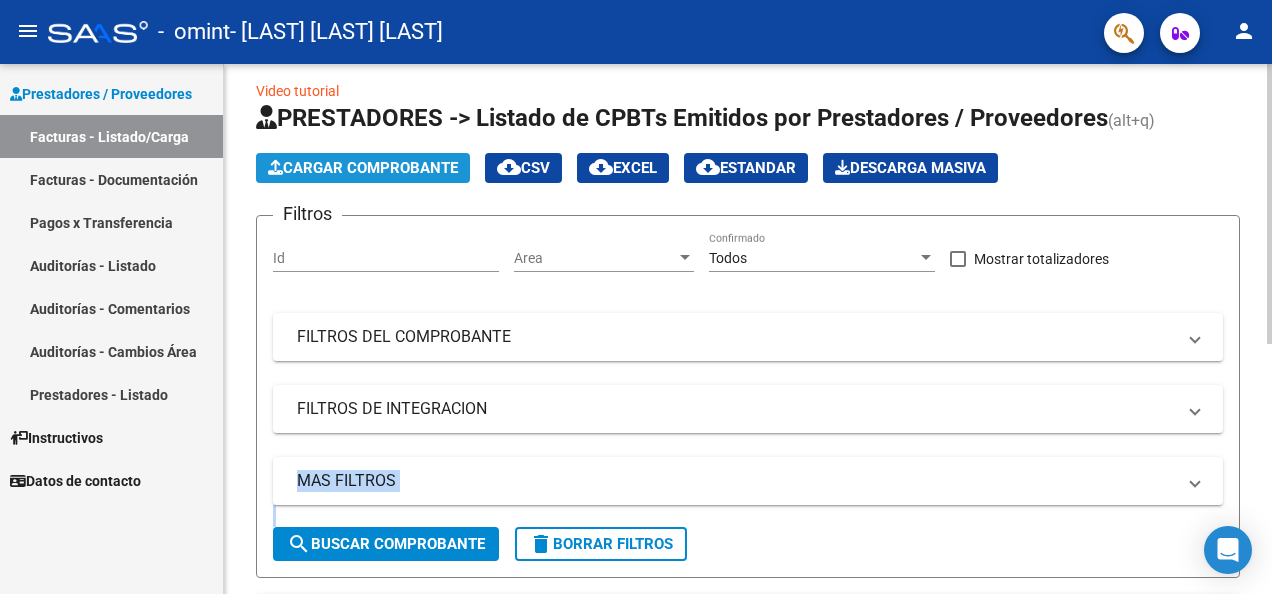 click on "Cargar Comprobante" 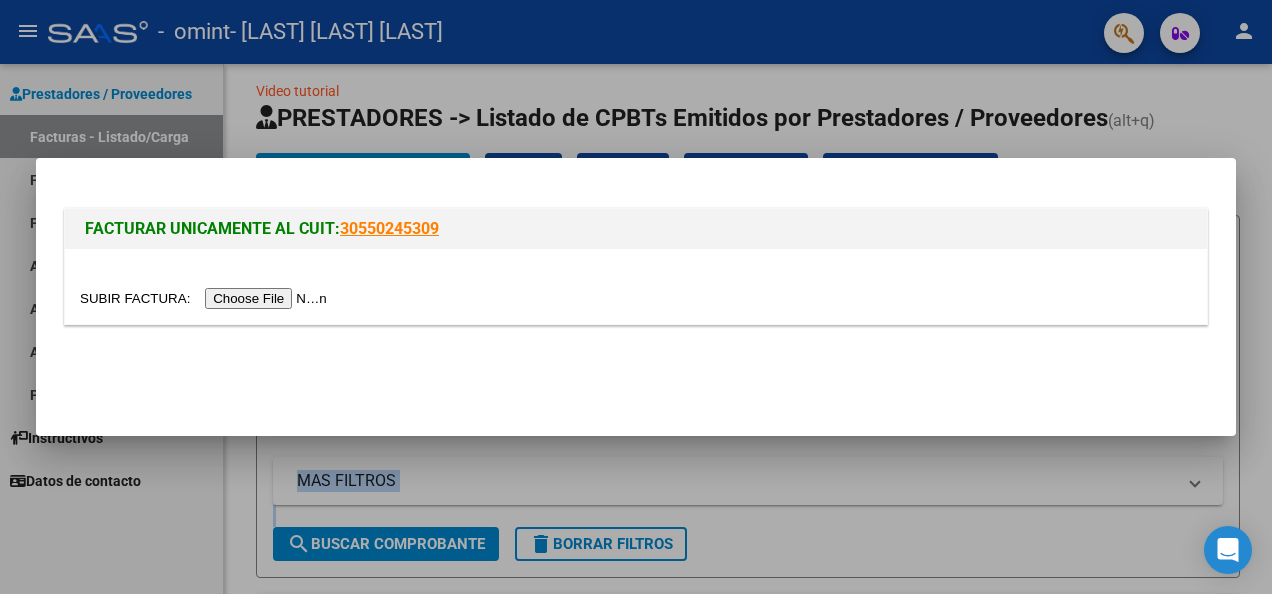 click at bounding box center [206, 298] 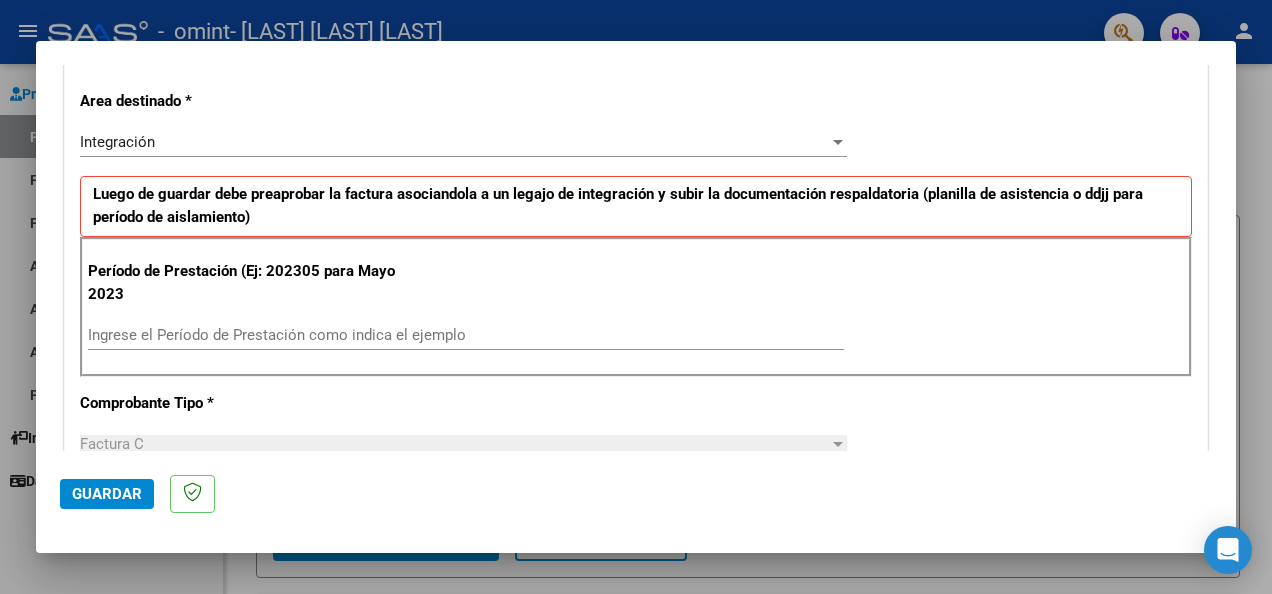 scroll, scrollTop: 426, scrollLeft: 0, axis: vertical 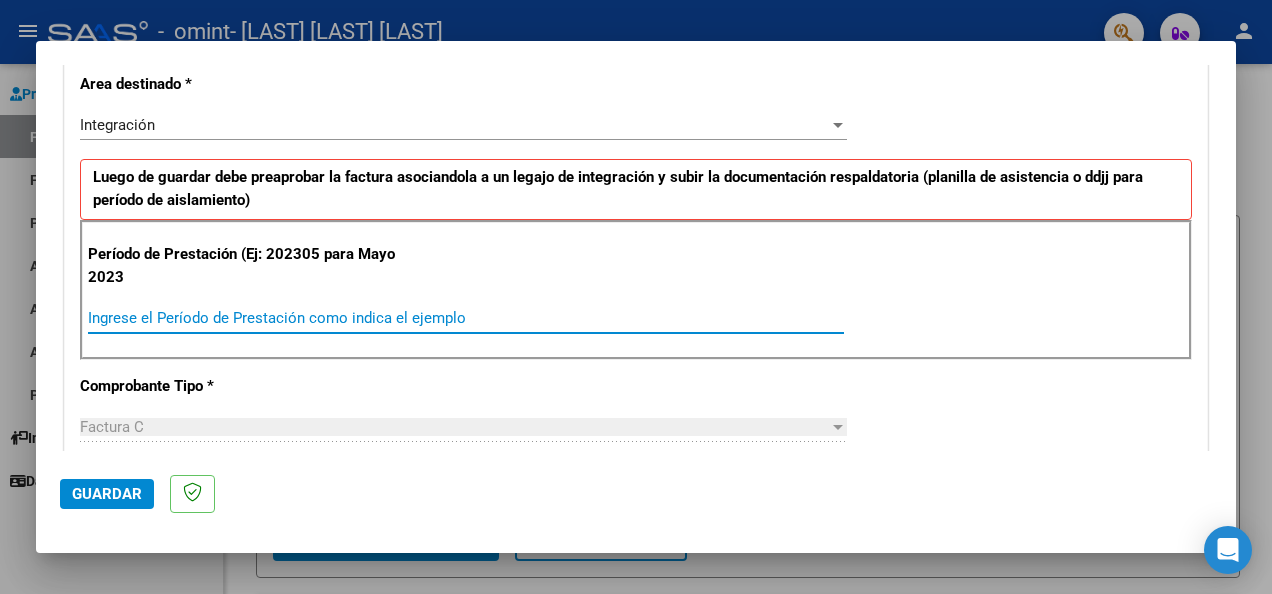 click on "Ingrese el Período de Prestación como indica el ejemplo" at bounding box center (466, 318) 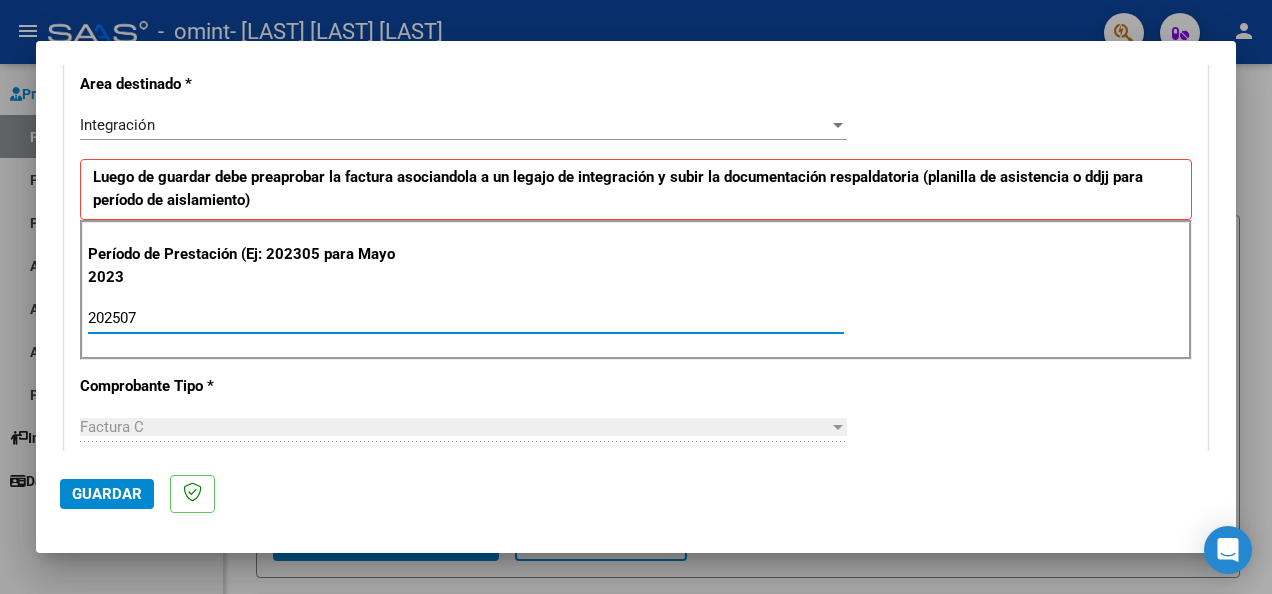 type on "202507" 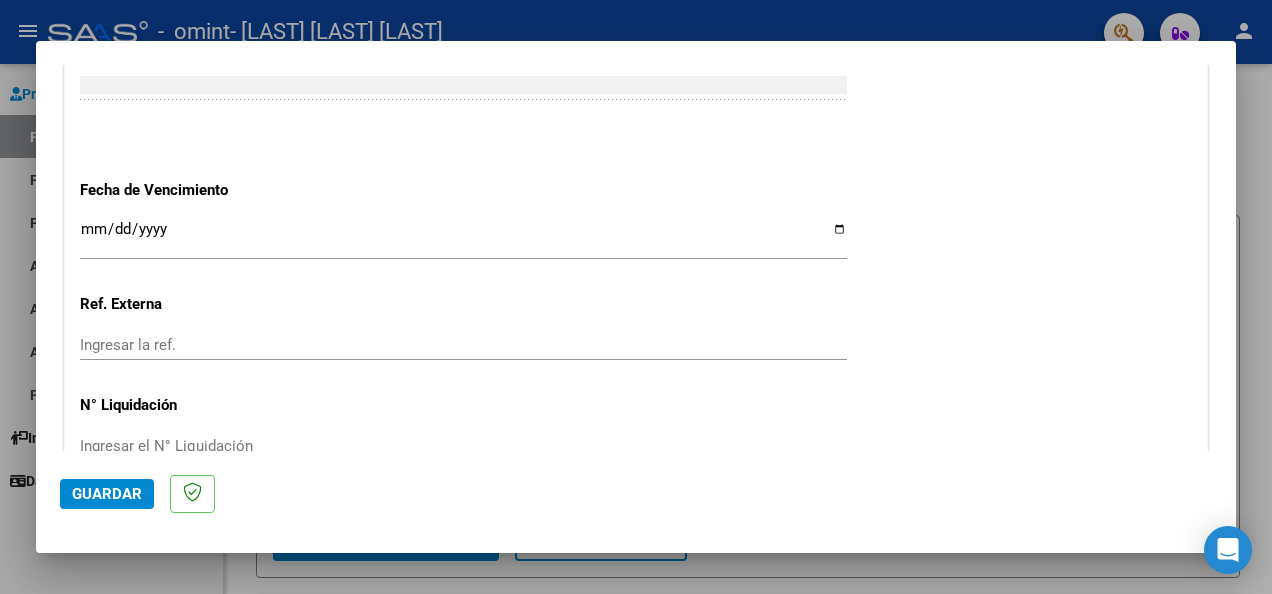scroll, scrollTop: 1290, scrollLeft: 0, axis: vertical 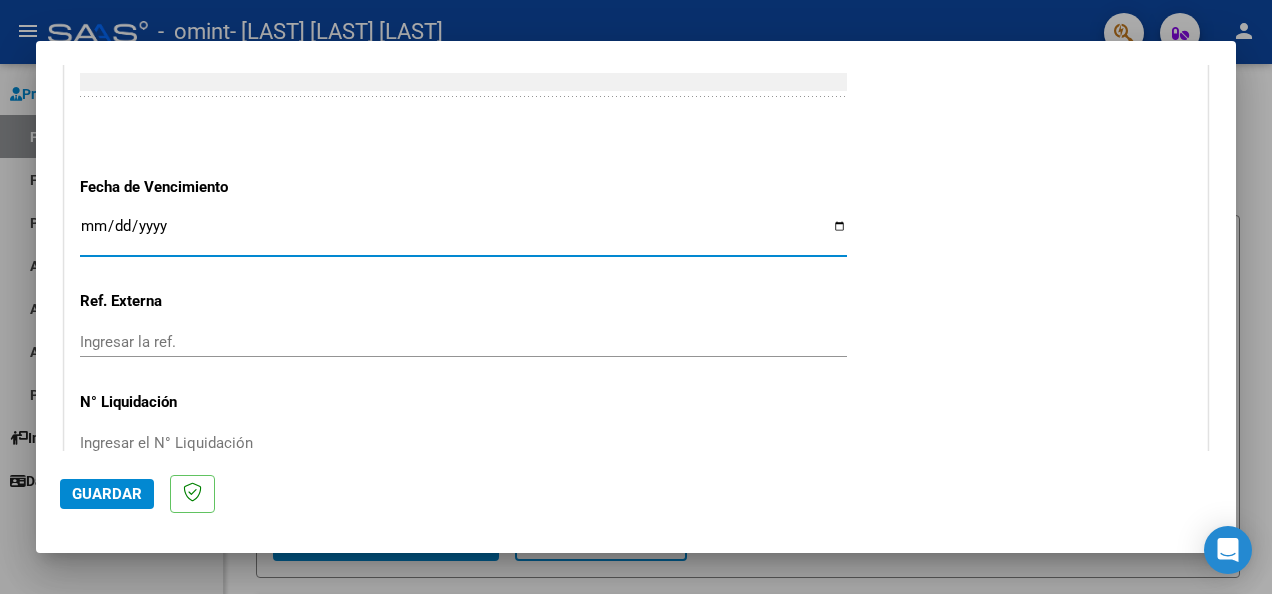 click on "Ingresar la fecha" at bounding box center (463, 234) 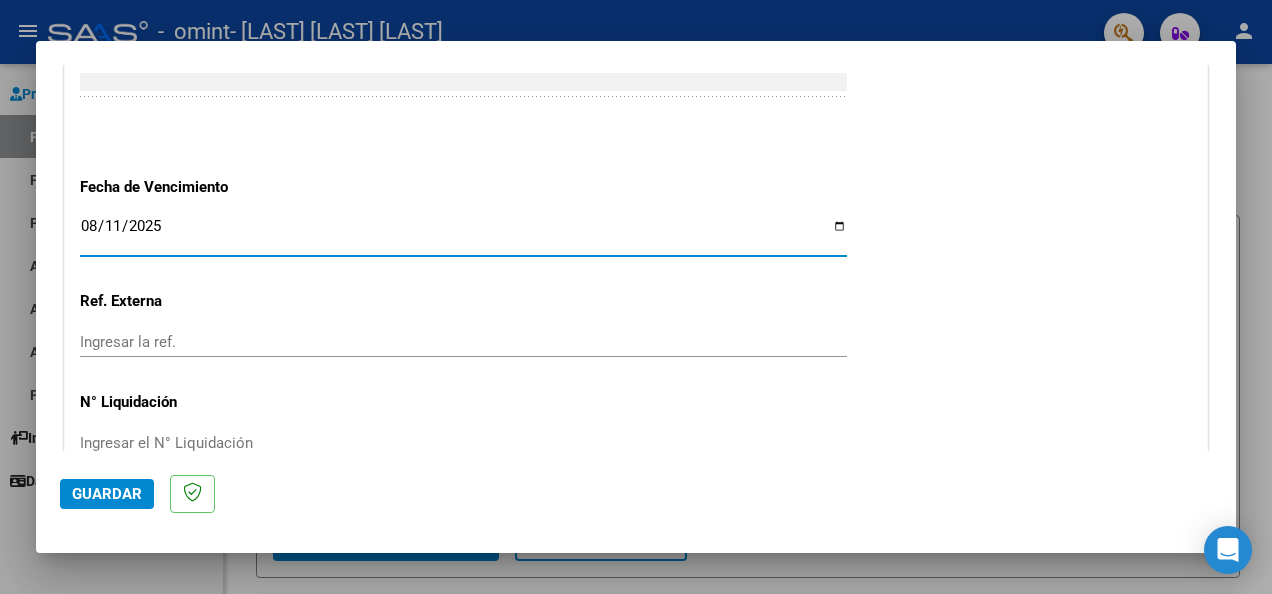 type on "2025-08-11" 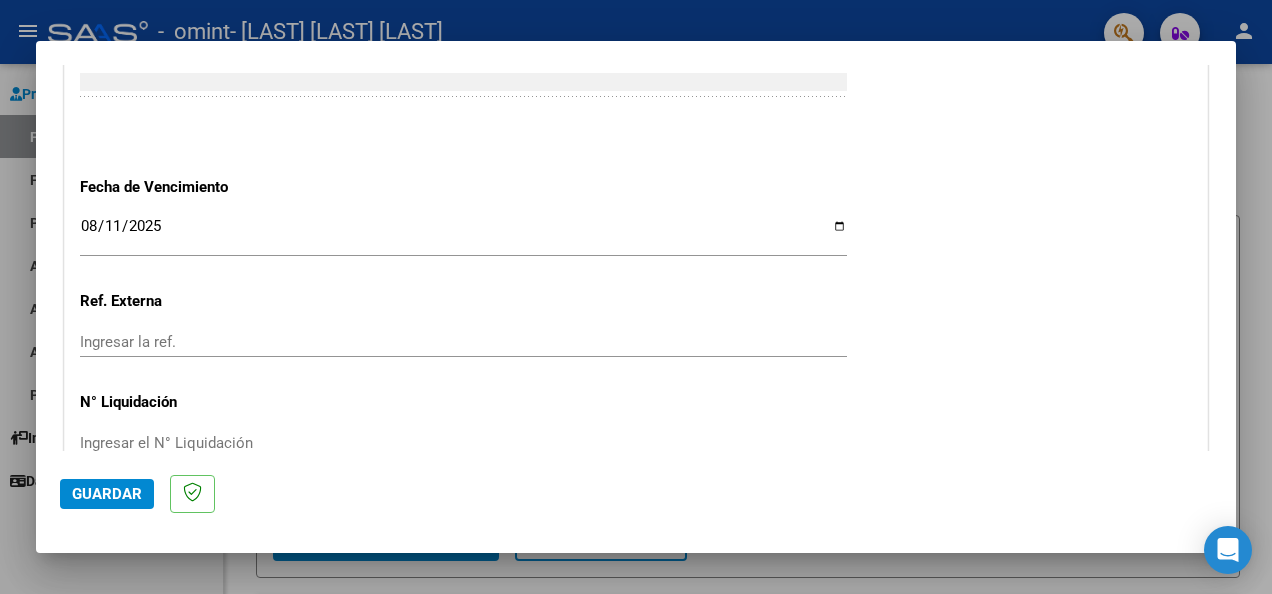 scroll, scrollTop: 1392, scrollLeft: 0, axis: vertical 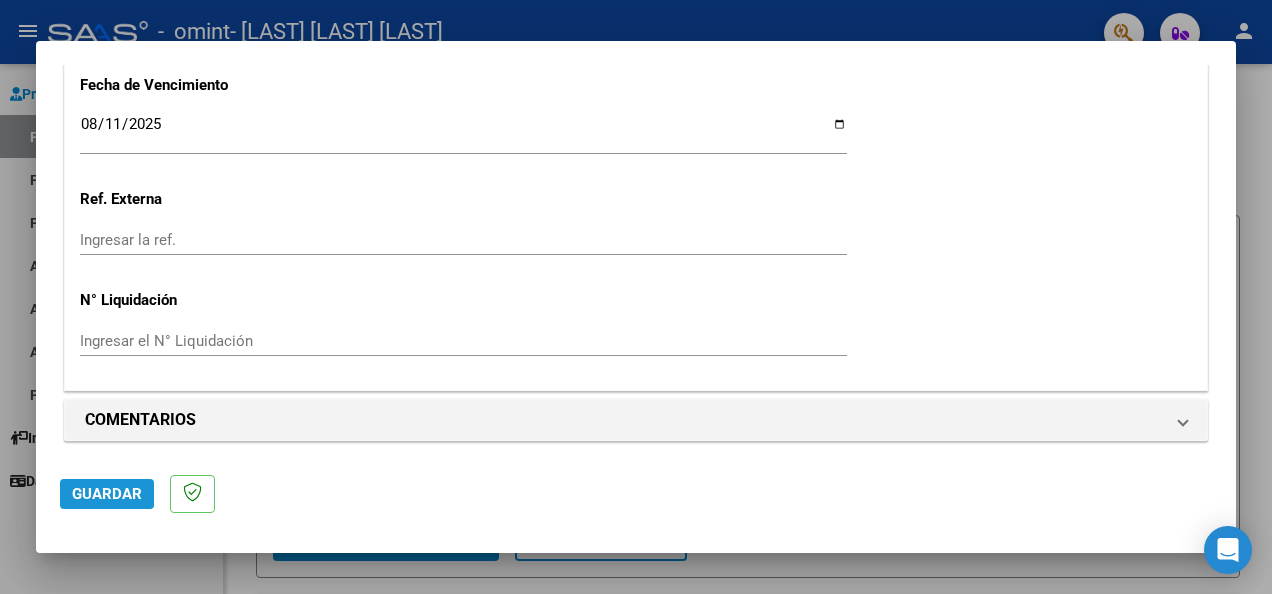 click on "Guardar" 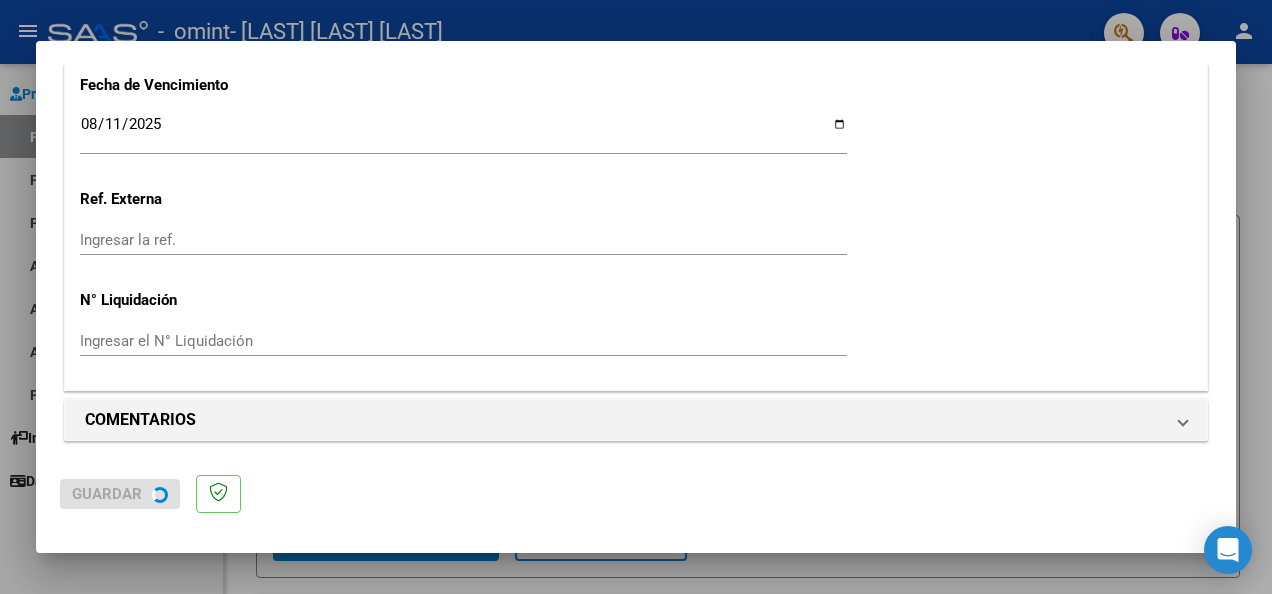 scroll, scrollTop: 0, scrollLeft: 0, axis: both 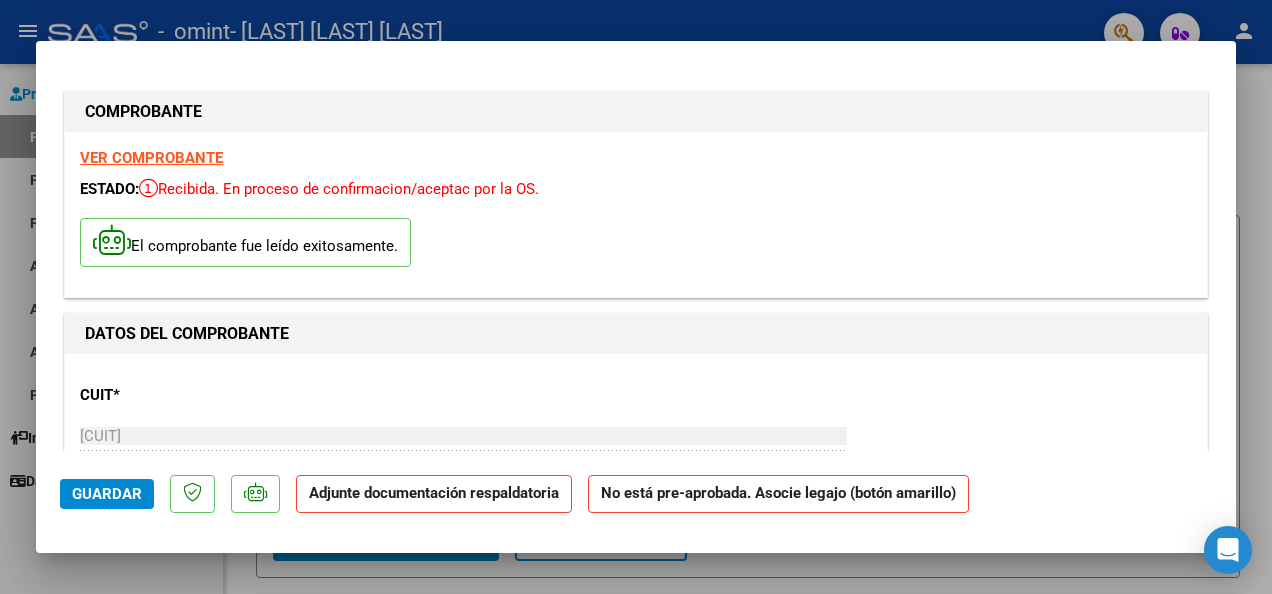click on "Adjunte documentación respaldatoria" 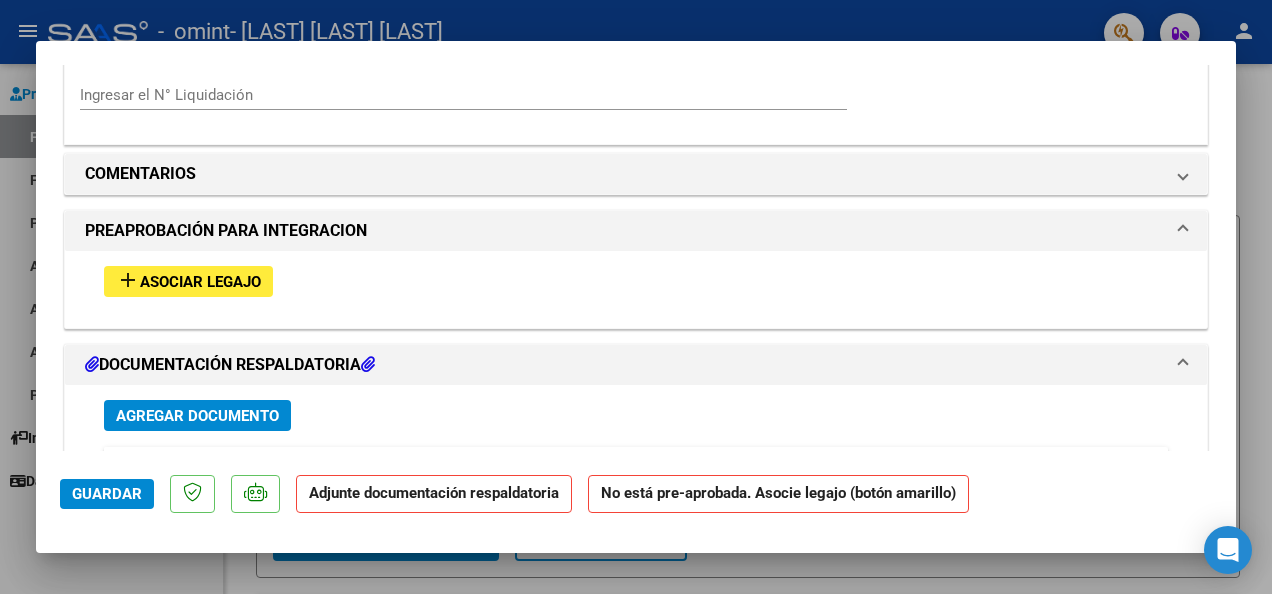 scroll, scrollTop: 1710, scrollLeft: 0, axis: vertical 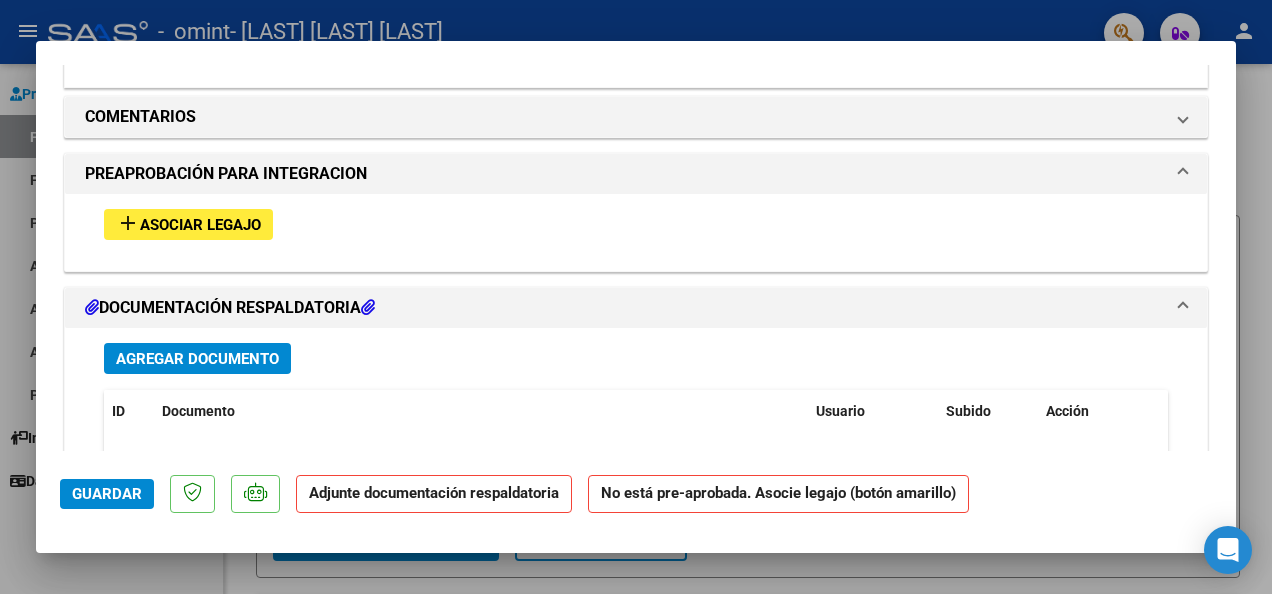 click on "Asociar Legajo" at bounding box center [200, 225] 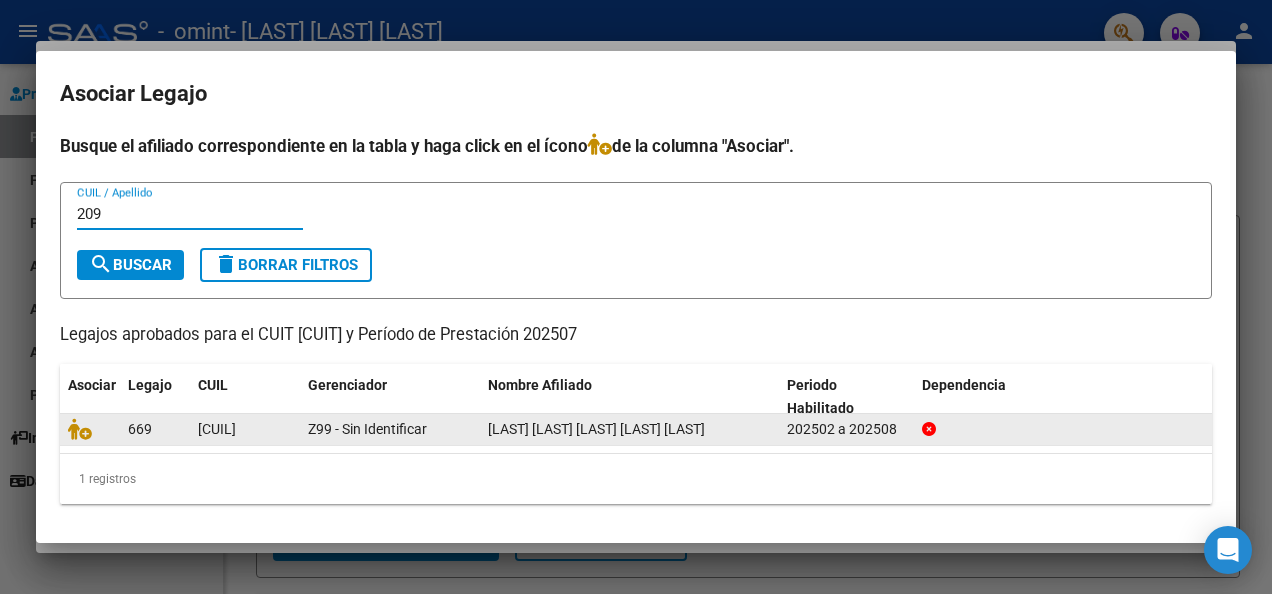 type on "209" 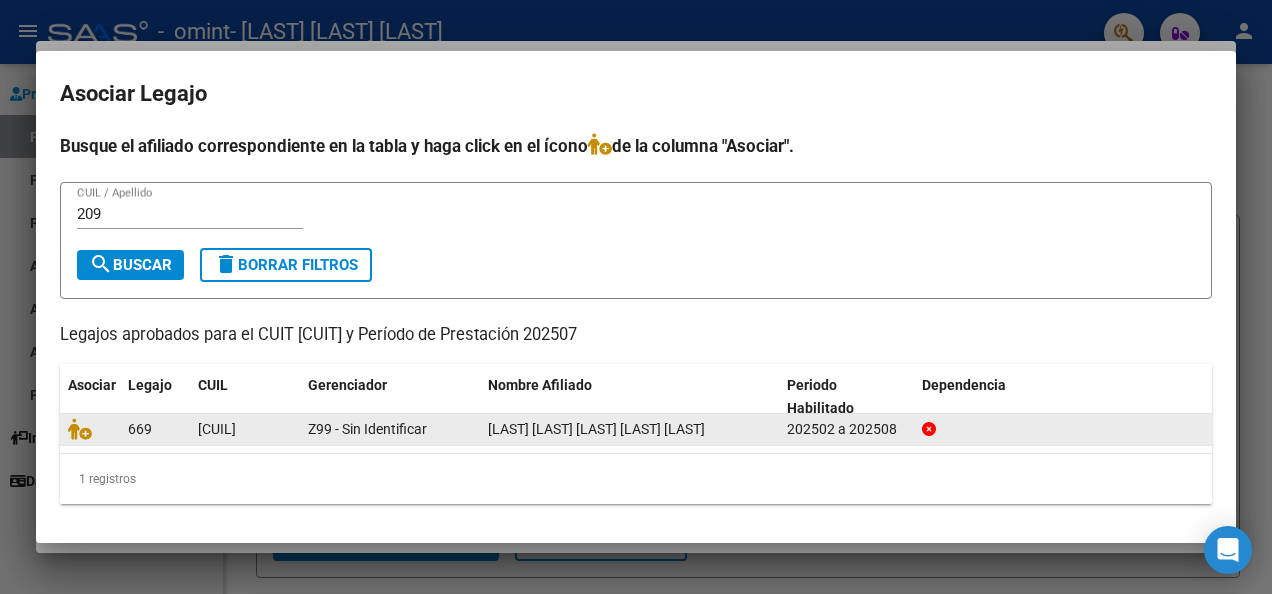 click on "[CUIL]" 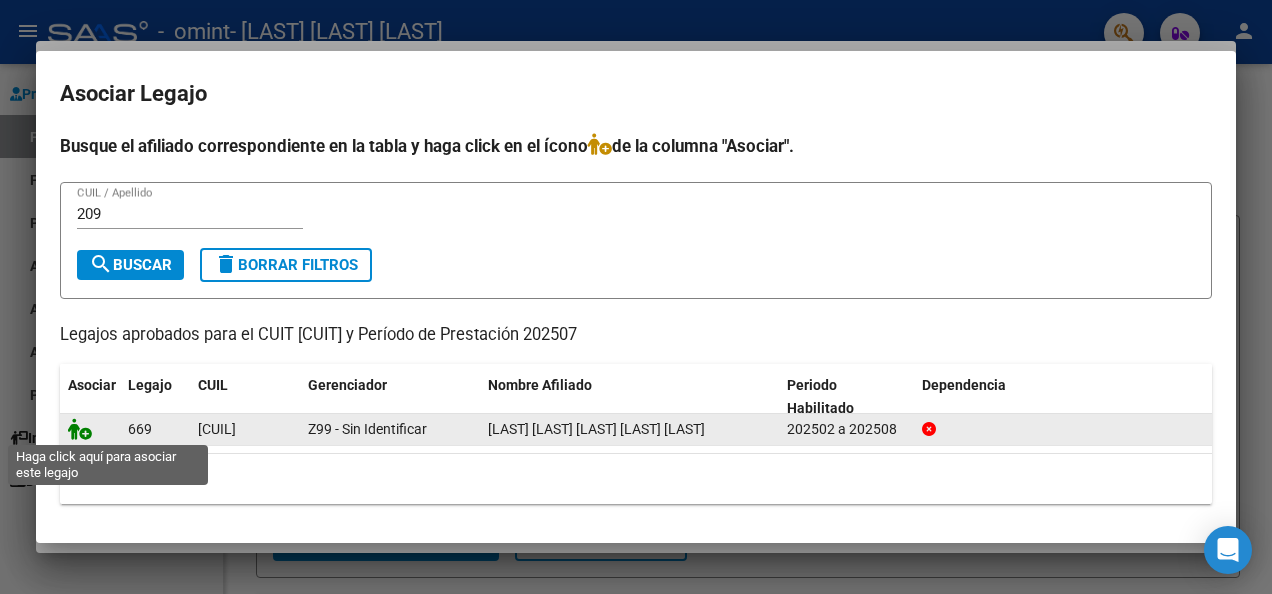click 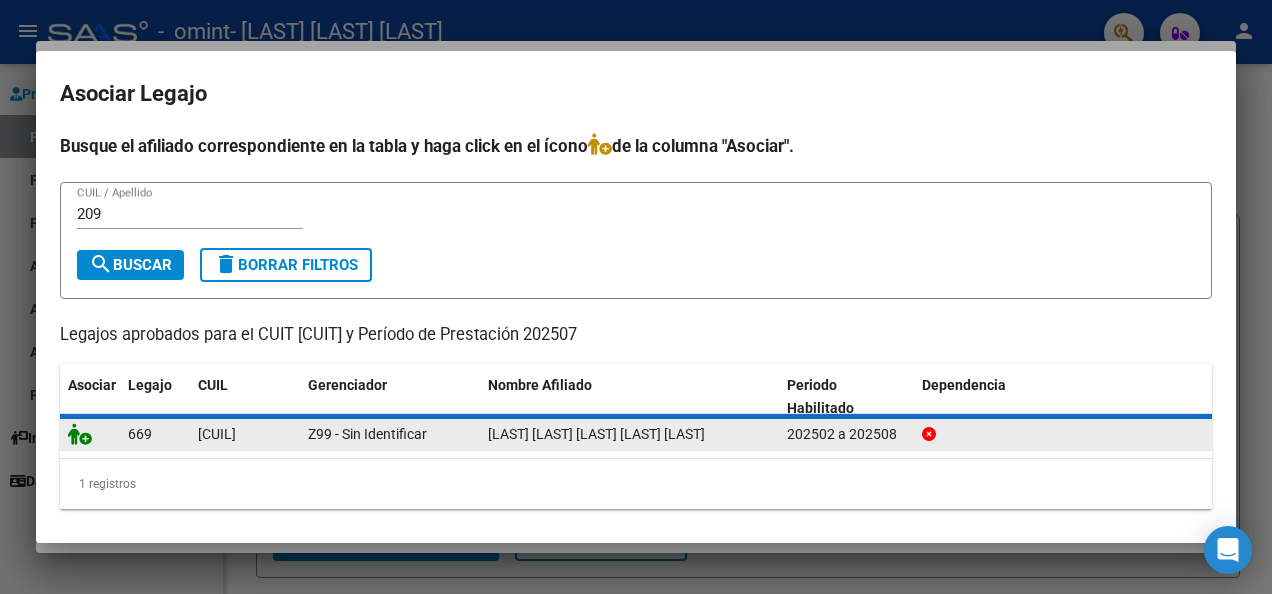 scroll, scrollTop: 1762, scrollLeft: 0, axis: vertical 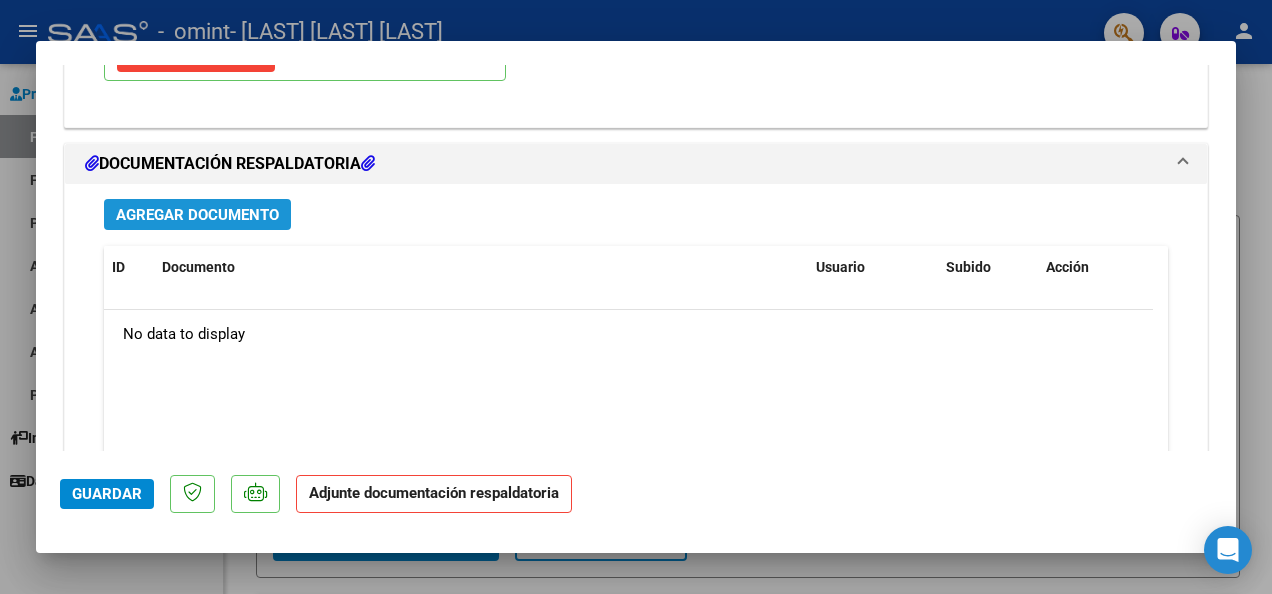 click on "Agregar Documento" at bounding box center (197, 215) 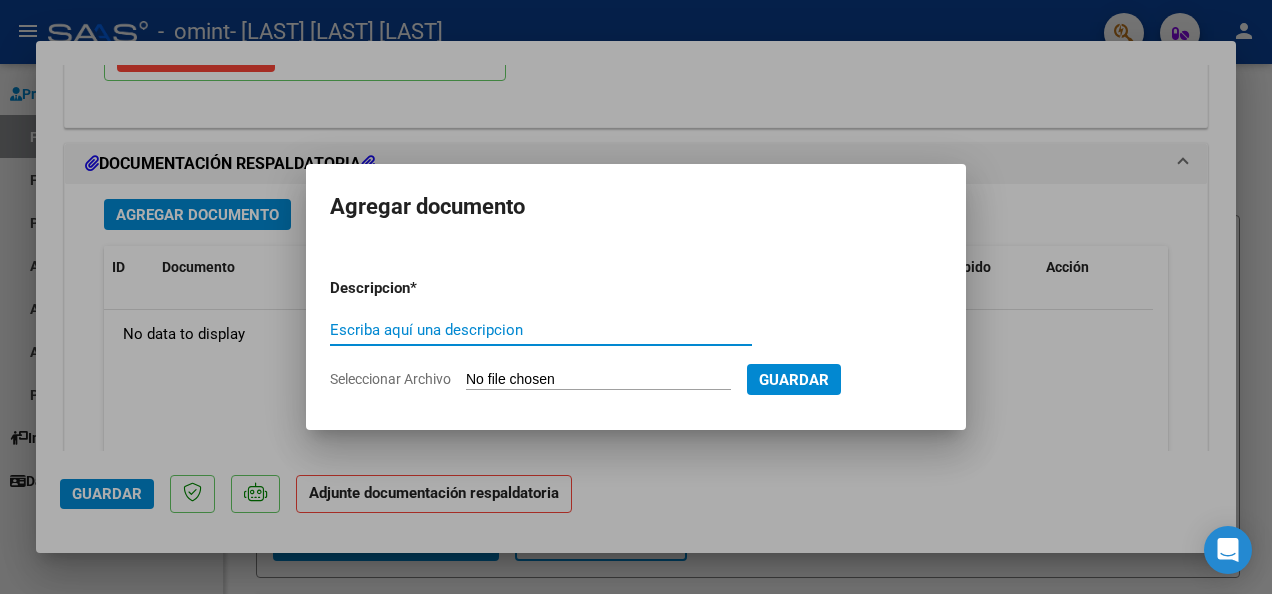 click on "Escriba aquí una descripcion" at bounding box center [541, 330] 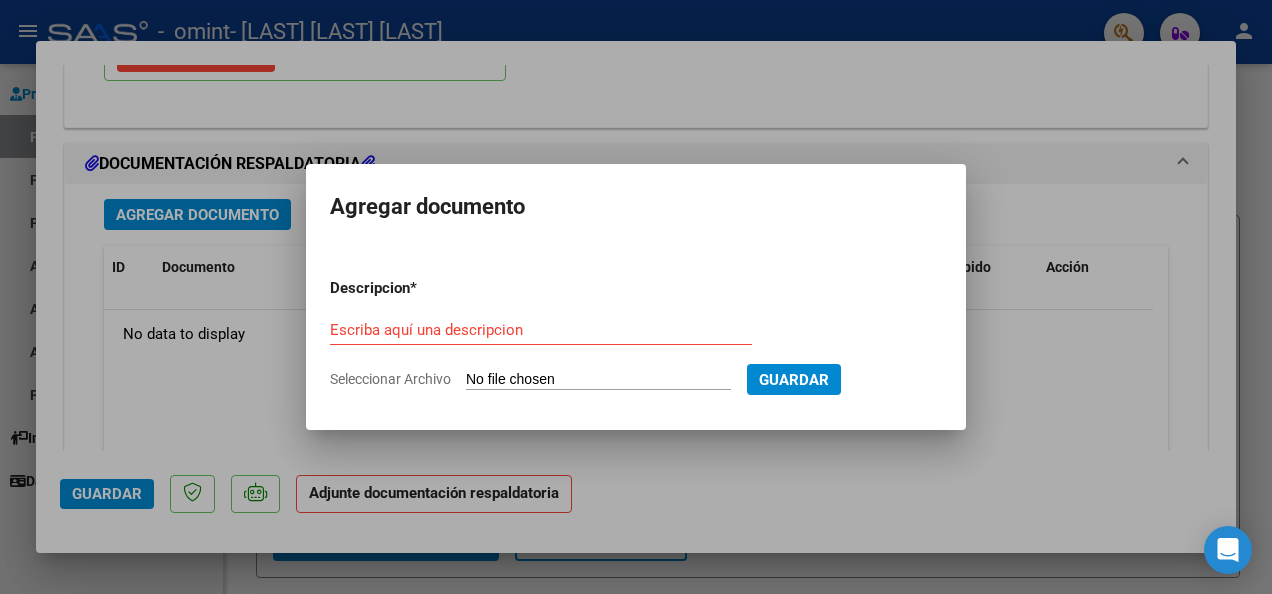 type on "C:\fakepath\[Planilla Asistencia] [LAST] [LAST] [MONTH] 25.pdf" 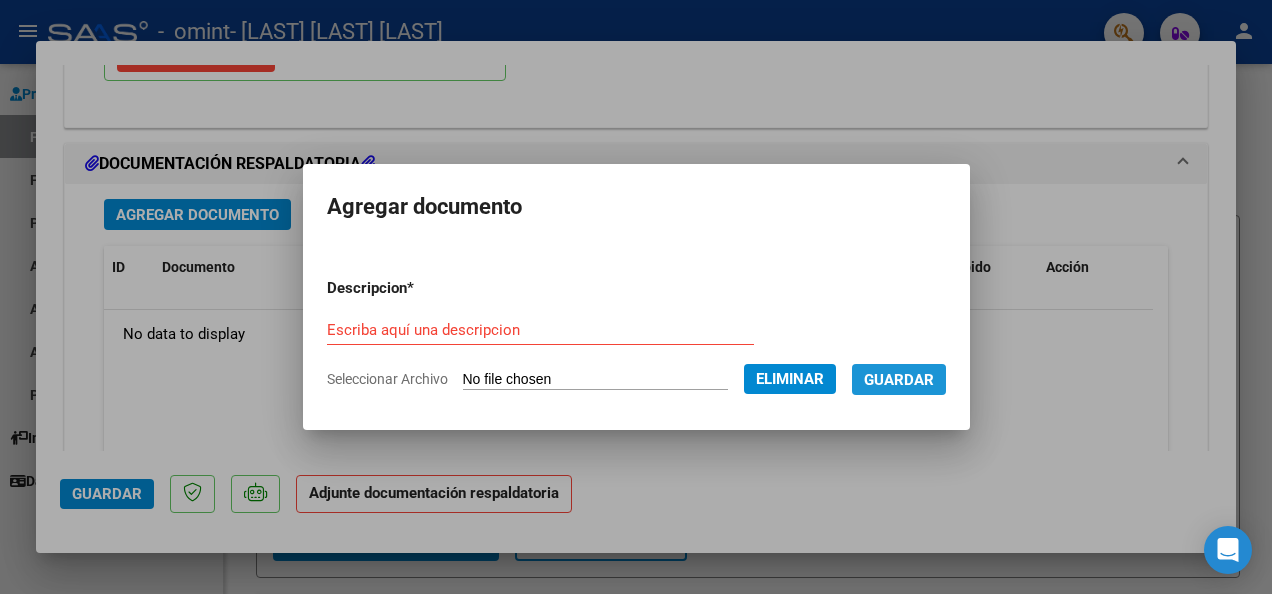 click on "Guardar" at bounding box center [899, 380] 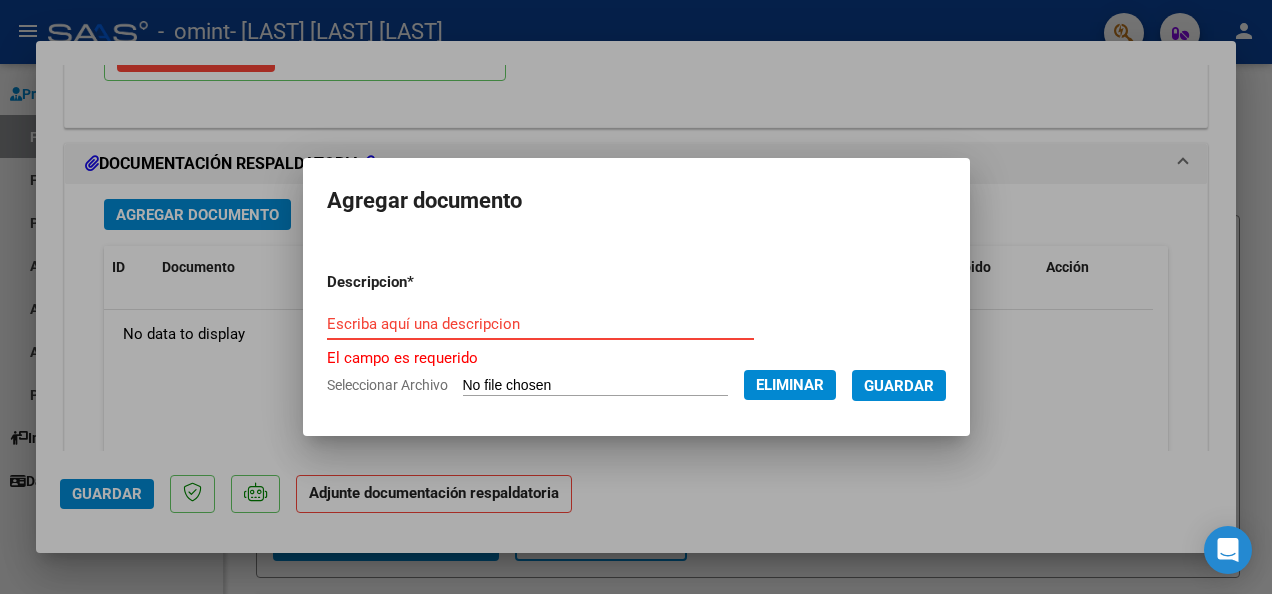 click on "Escriba aquí una descripcion" at bounding box center [540, 324] 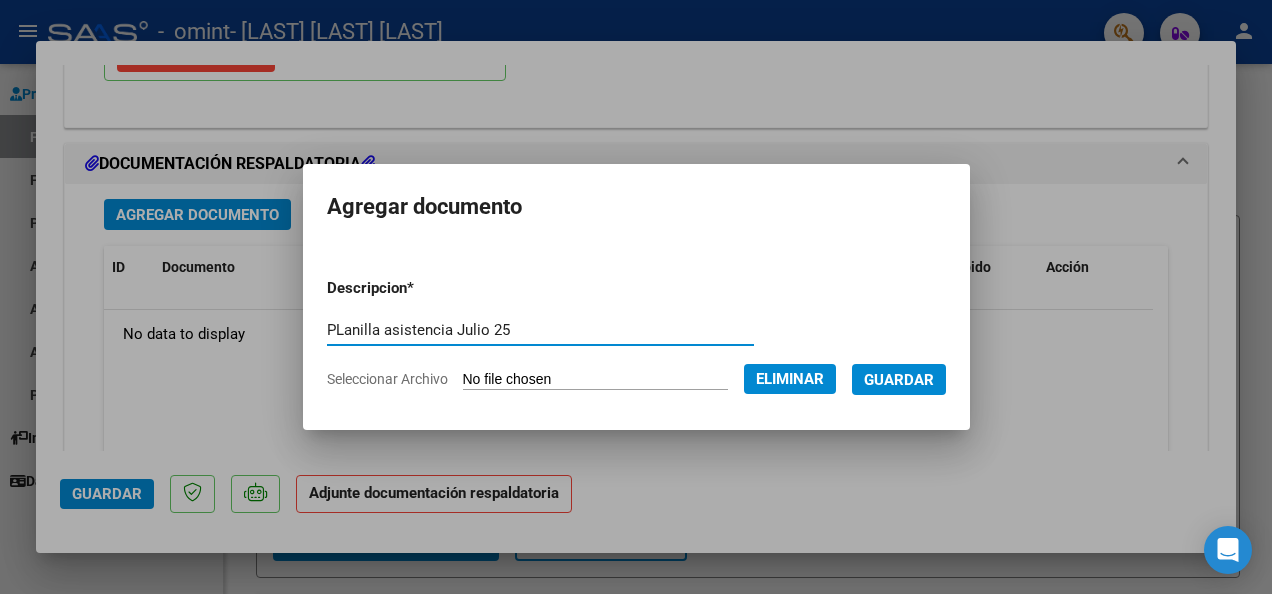 type on "PLanilla asistencia Julio 25" 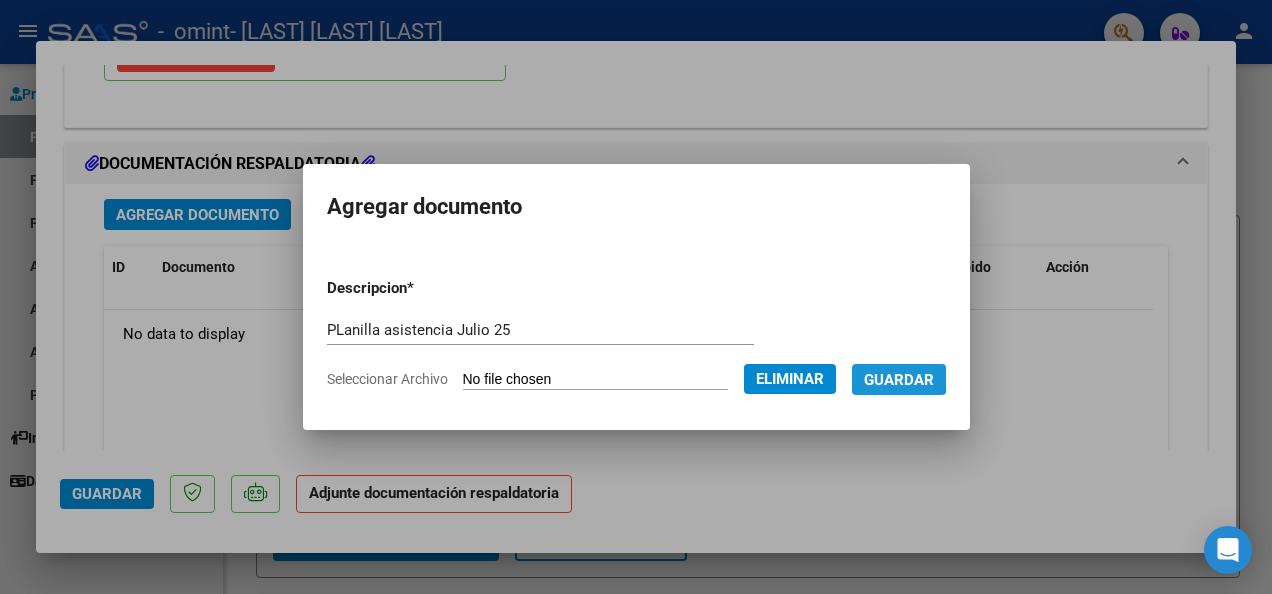 click on "Guardar" at bounding box center (899, 379) 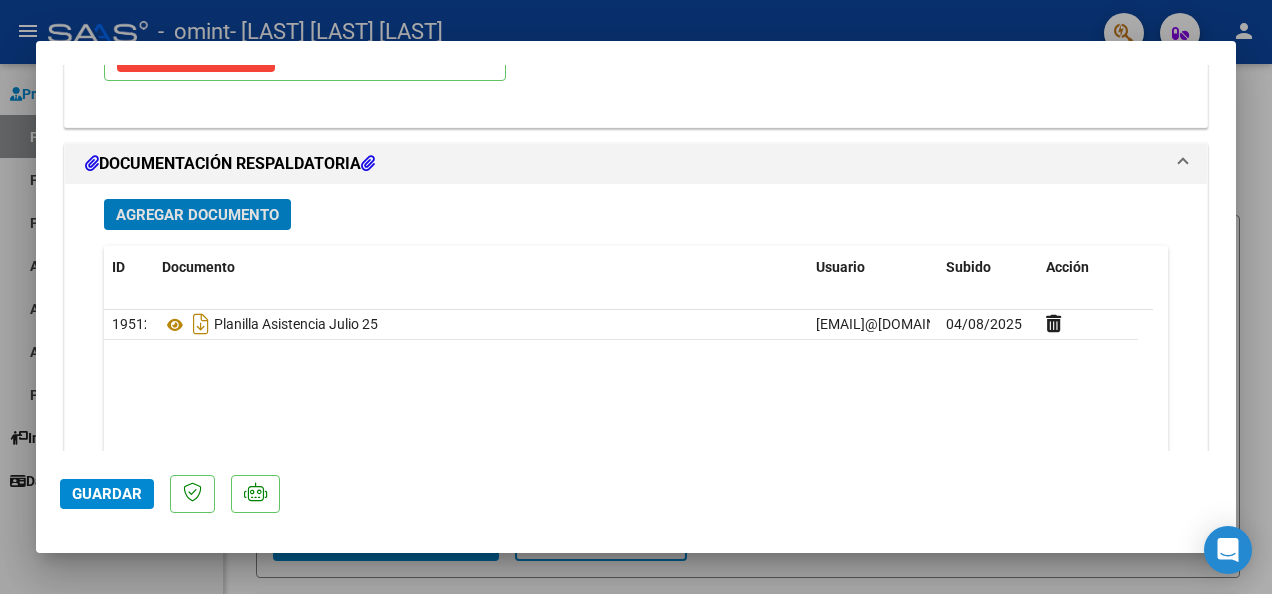 click on "Guardar" 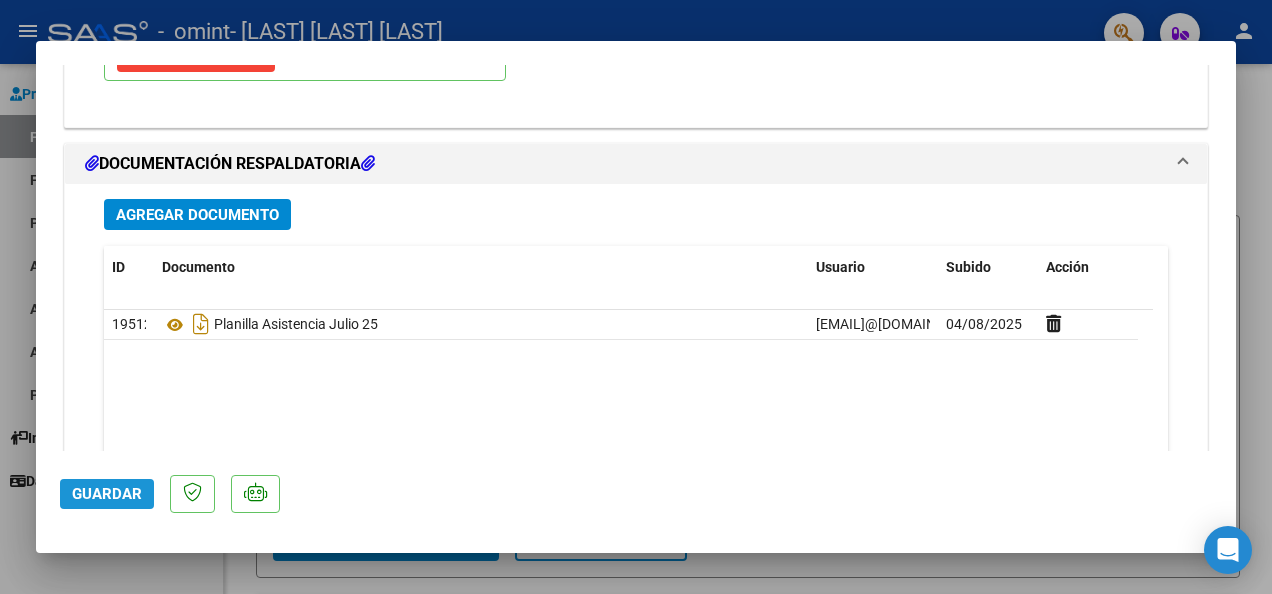 click on "Guardar" 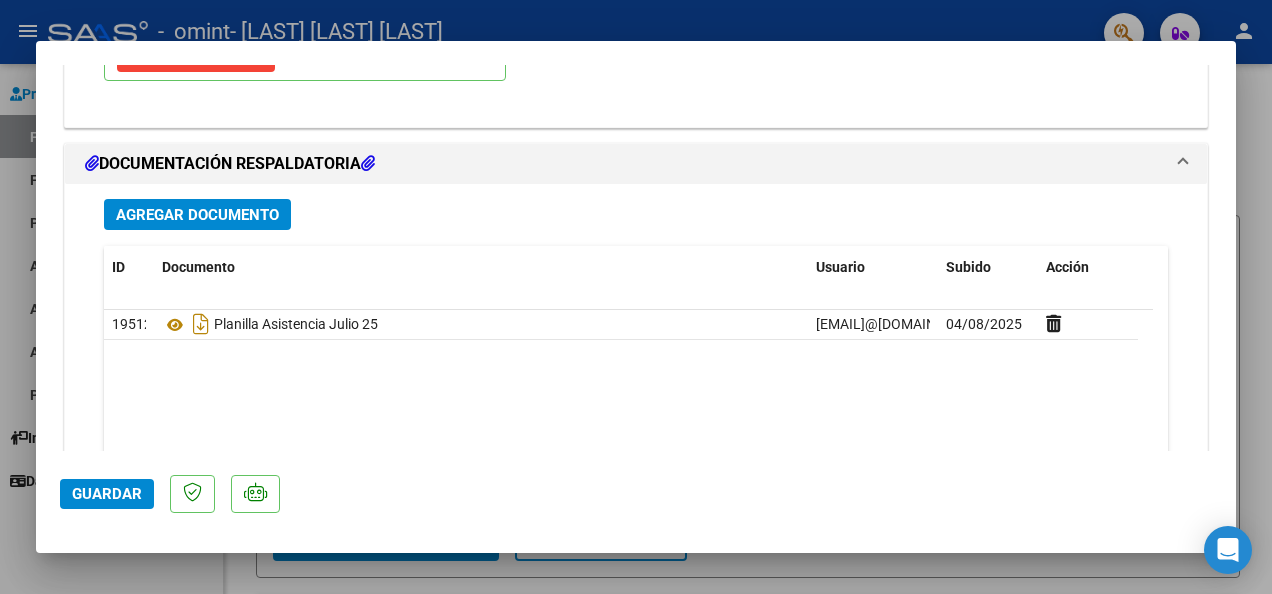 click on "Guardar" 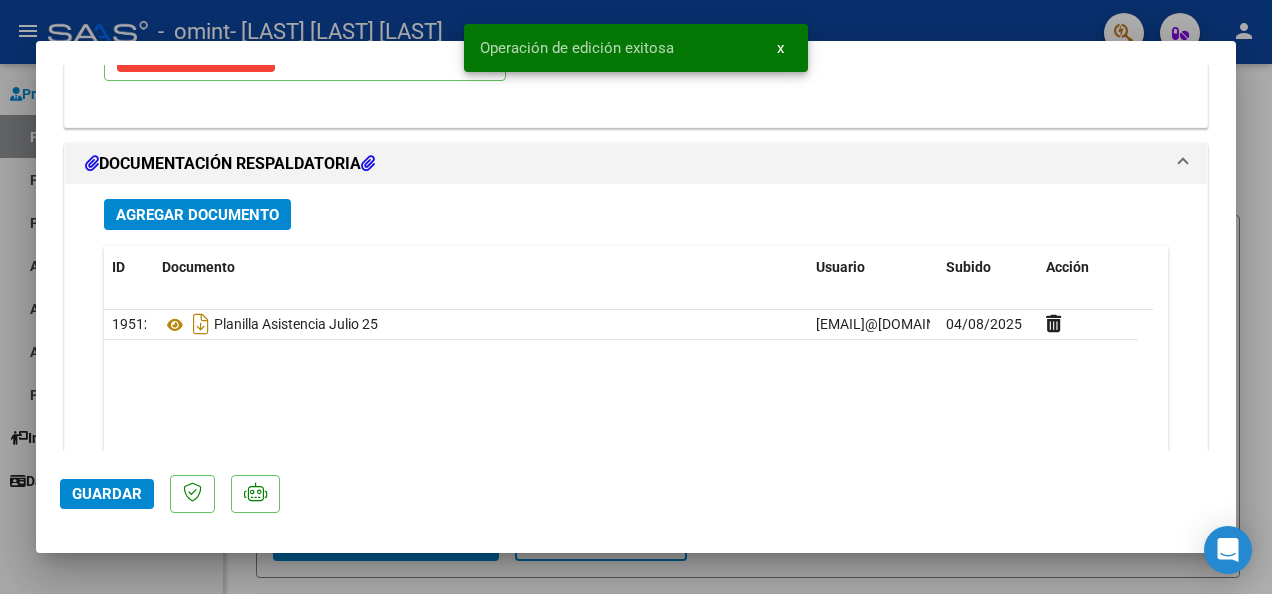 click at bounding box center (636, 297) 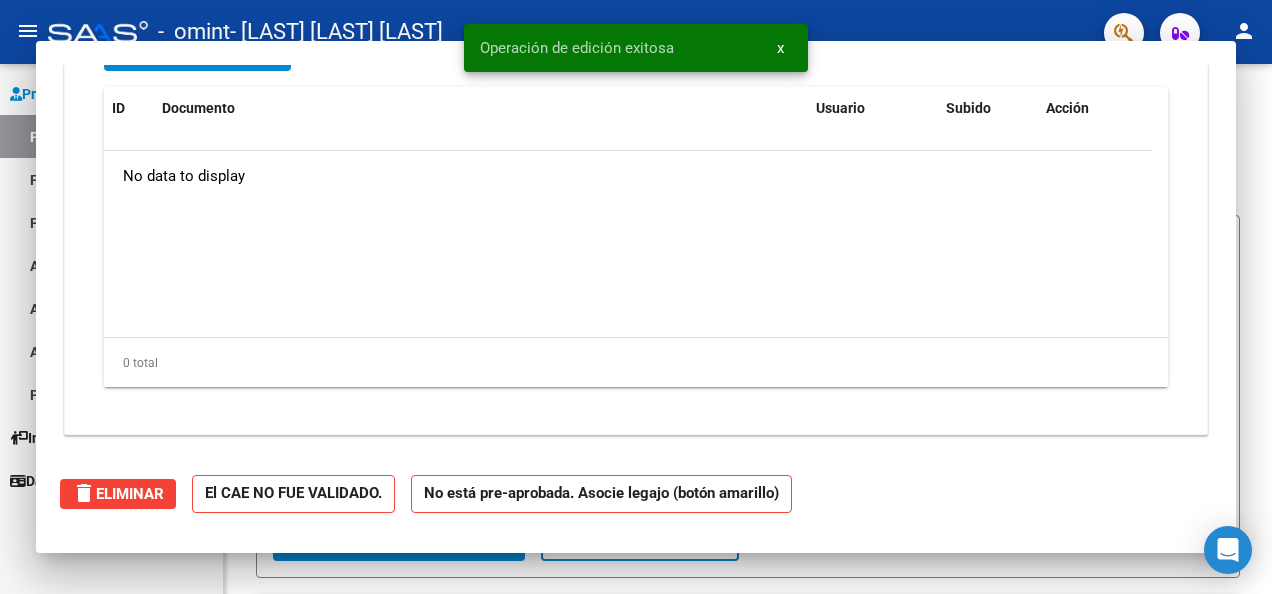 scroll, scrollTop: 0, scrollLeft: 0, axis: both 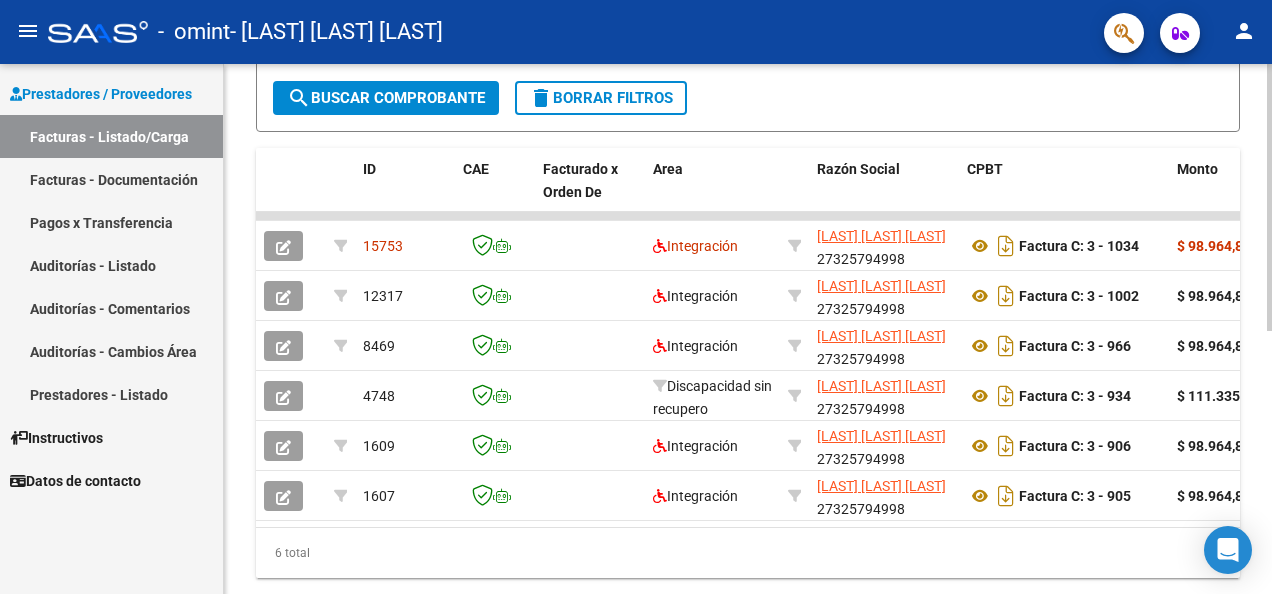 click on "menu -  omint  - [LAST] [LAST] [LAST] person   Prestadores / Proveedores Facturas - Listado/Carga Facturas - Documentación Pagos x Transferencia Auditorías - Listado Auditorías - Comentarios Auditorías - Cambios Área Prestadores - Listado   Instructivos   Datos de contacto  Video tutorial   PRESTADORES -> Listado de CPBTs Emitidos por Prestadores / Proveedores (alt+q)   Cargar Comprobante
cloud_download  CSV  cloud_download  EXCEL  cloud_download  Estandar   Descarga Masiva
Filtros Id Area Area Todos Confirmado   Mostrar totalizadores   FILTROS DEL COMPROBANTE  Comprobante Tipo Comprobante Tipo Start date – End date Fec. Comprobante Desde / Hasta Días Emisión Desde(cant. días) Días Emisión Hasta(cant. días) CUIT / Razón Social Pto. Venta Nro. Comprobante Código SSS CAE Válido CAE Válido Todos Cargado Módulo Hosp. Todos Tiene facturacion Apócrifa Hospital Refes  FILTROS DE INTEGRACION  Período De Prestación Campos del Archivo de Rendición Devuelto x SSS (dr_envio) 3" at bounding box center (636, 297) 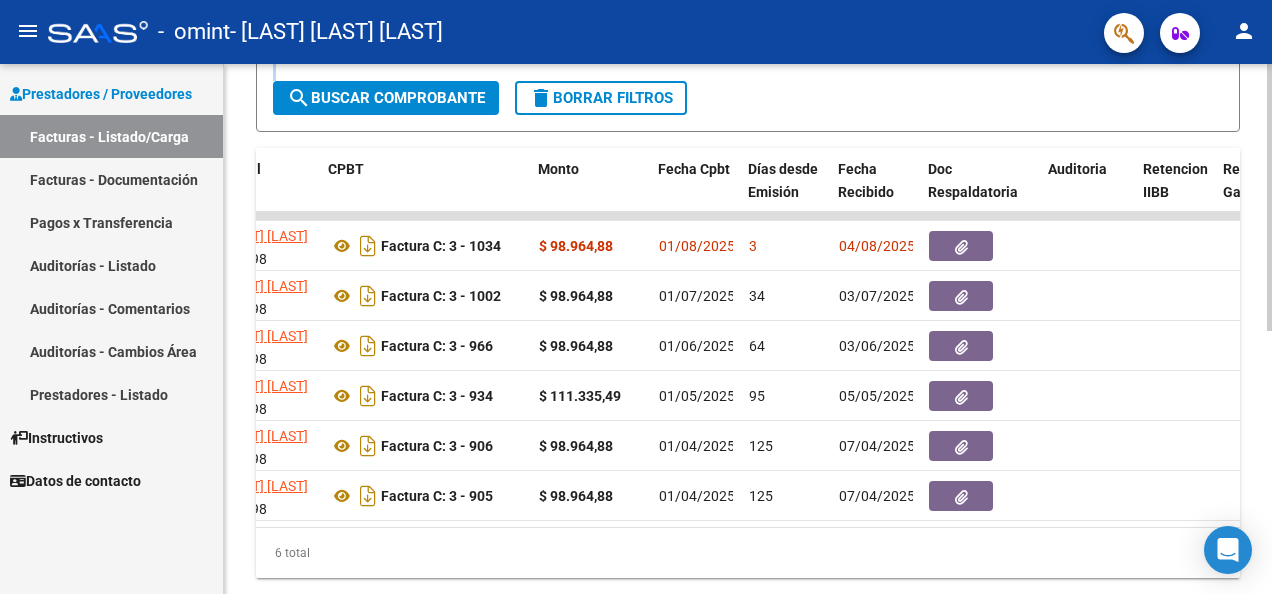 scroll, scrollTop: 0, scrollLeft: 644, axis: horizontal 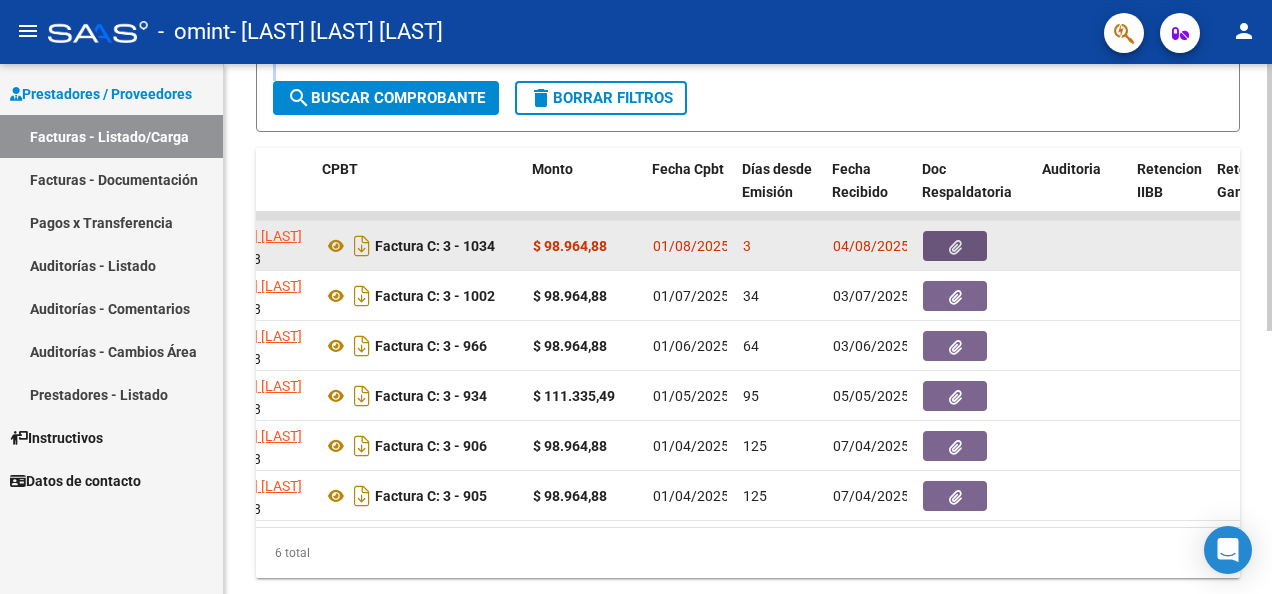 click 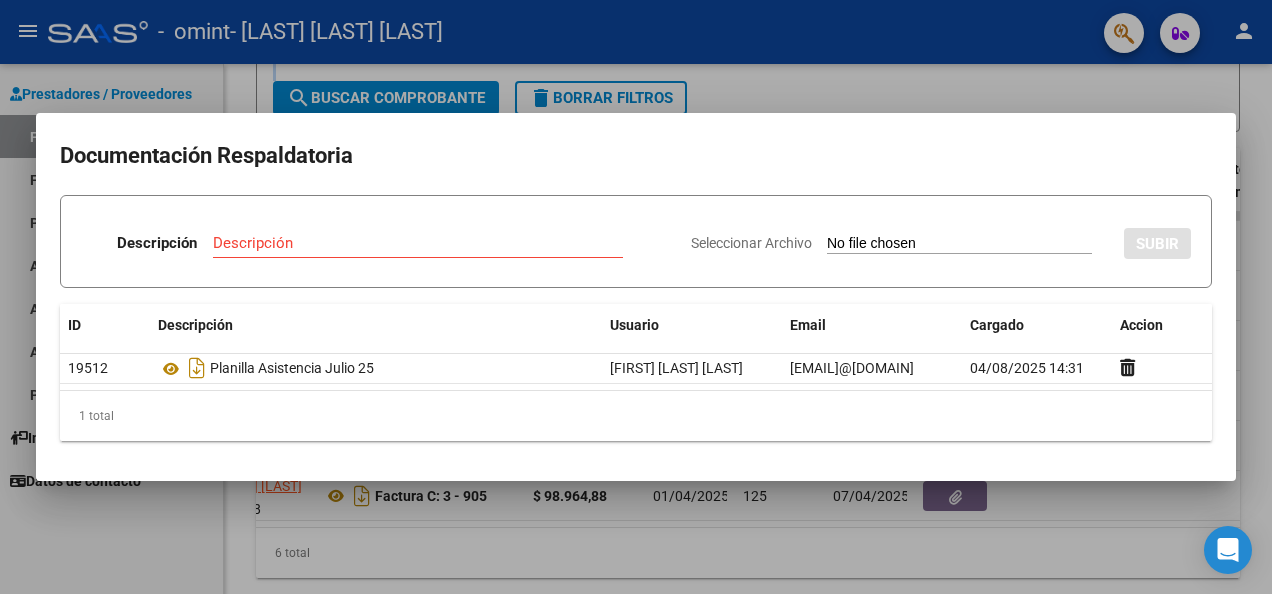 click at bounding box center [636, 297] 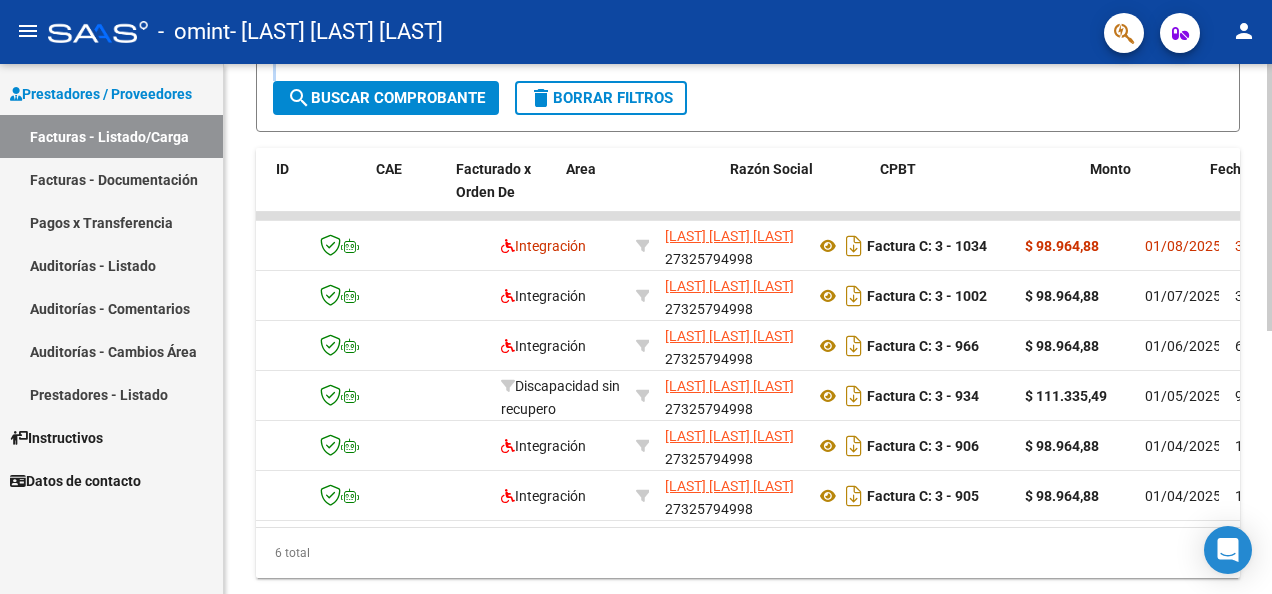 scroll, scrollTop: 0, scrollLeft: 0, axis: both 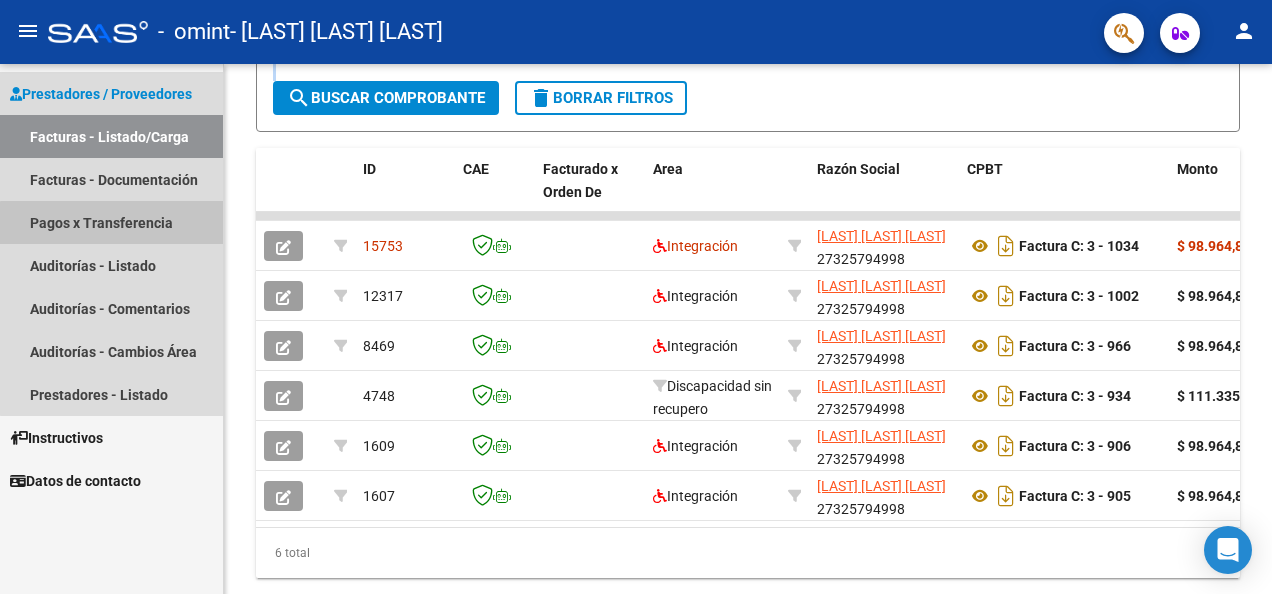 click on "Pagos x Transferencia" at bounding box center [111, 222] 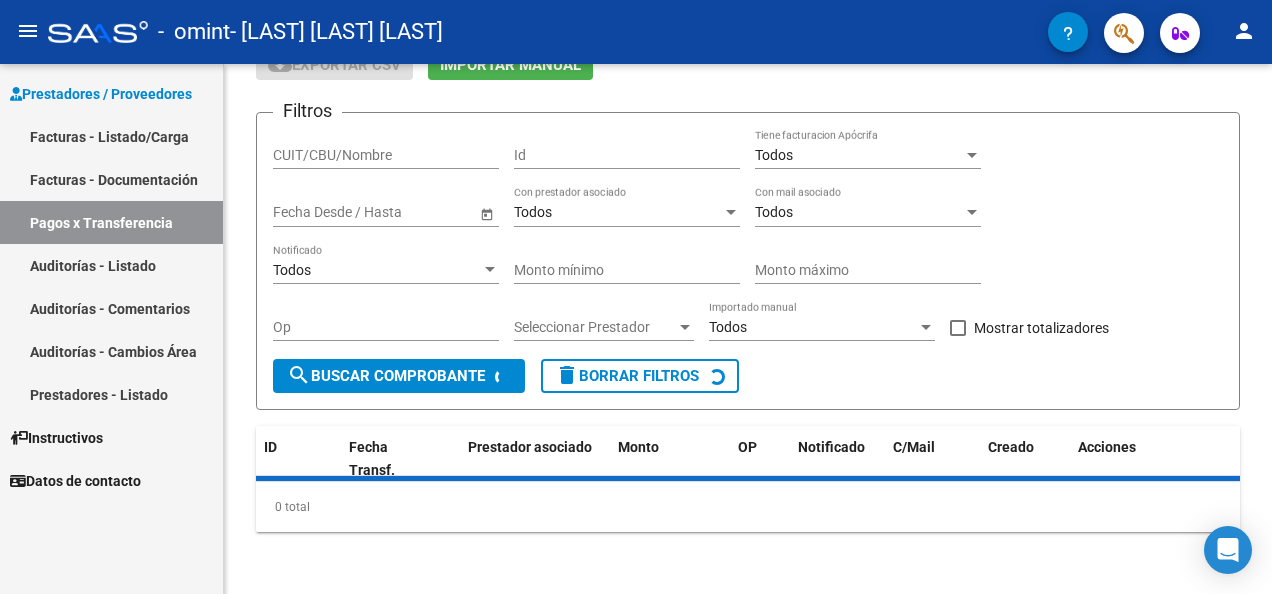 scroll, scrollTop: 143, scrollLeft: 0, axis: vertical 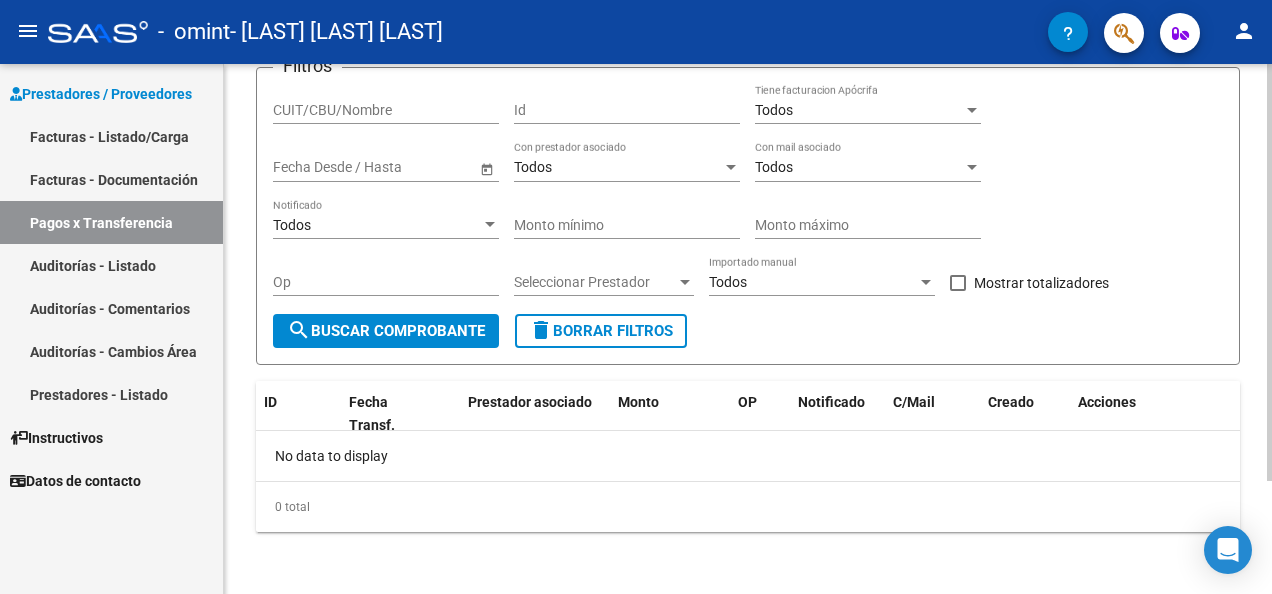 click on "search  Buscar Comprobante" 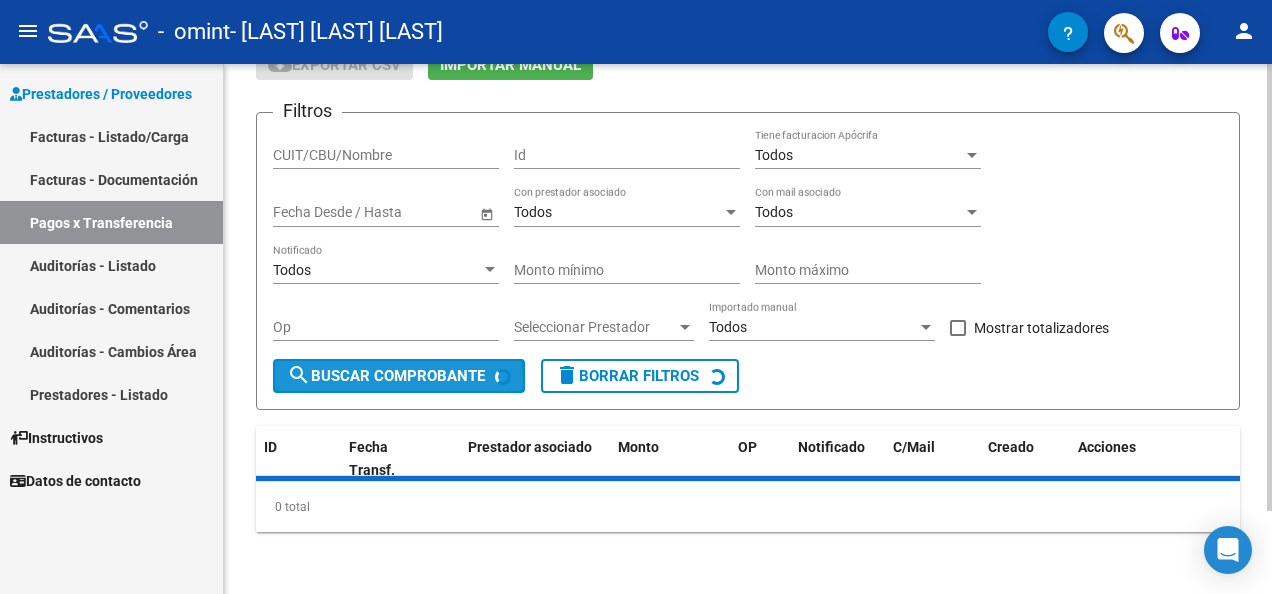 scroll, scrollTop: 143, scrollLeft: 0, axis: vertical 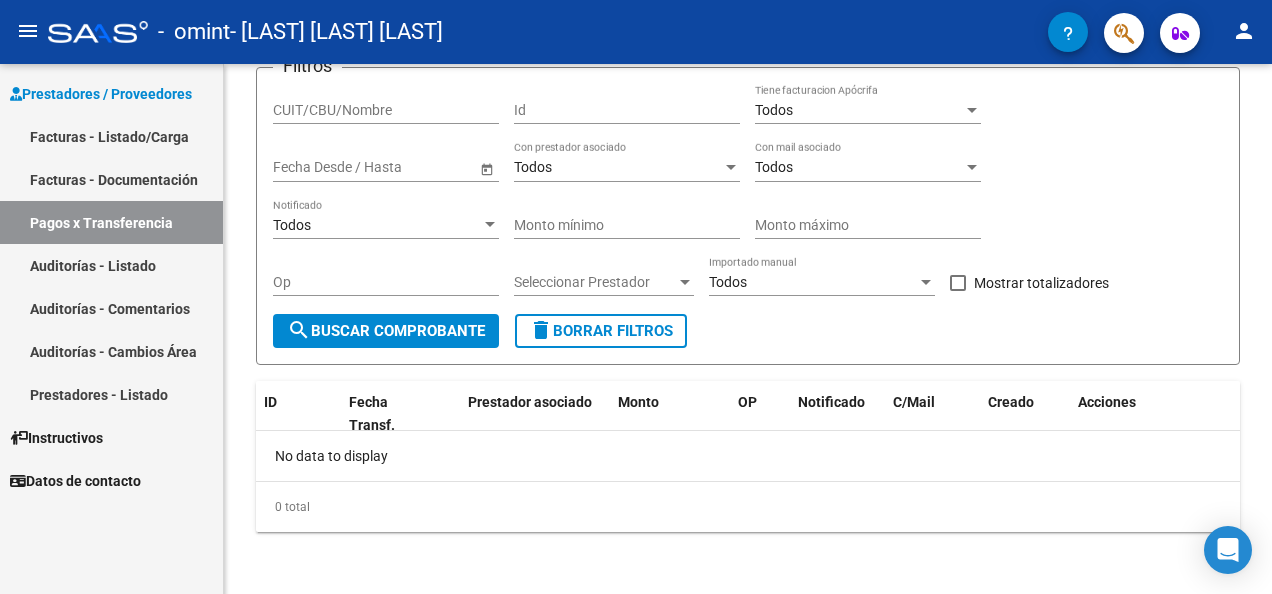 click on "Facturas - Listado/Carga" at bounding box center [111, 136] 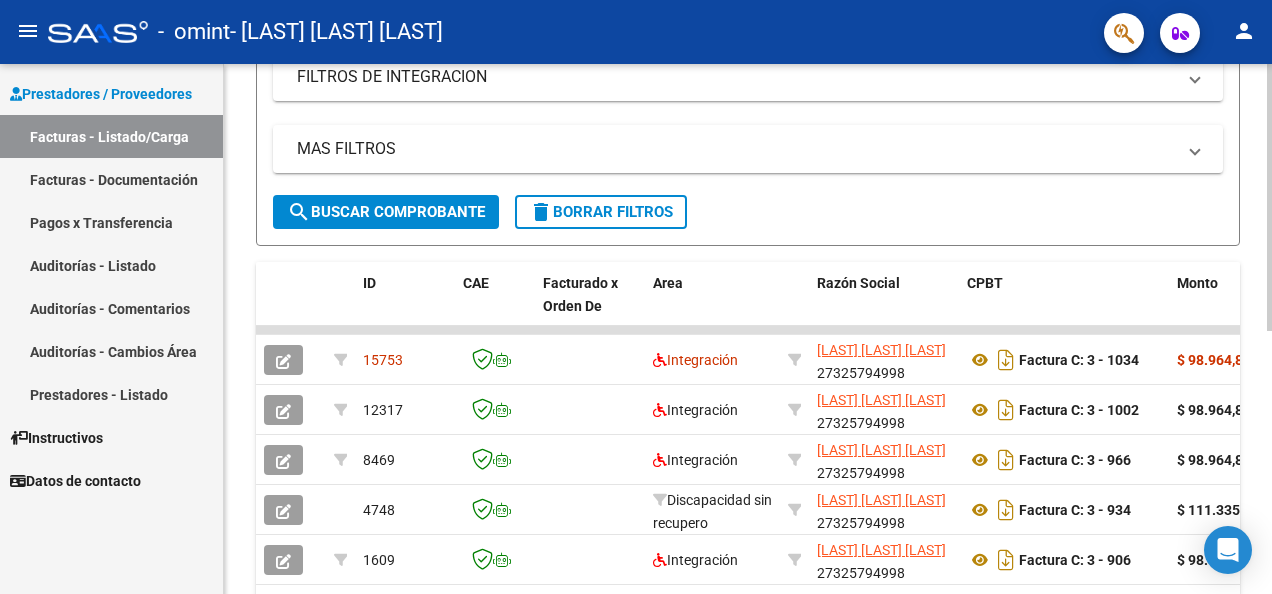 scroll, scrollTop: 355, scrollLeft: 0, axis: vertical 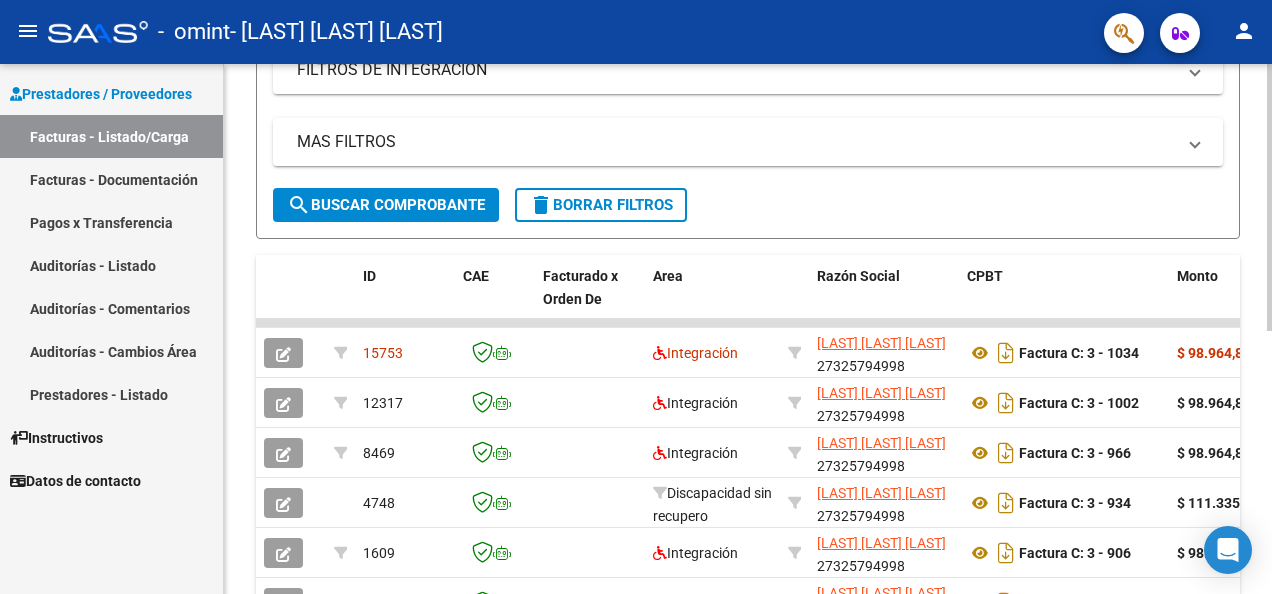 click on "menu -  omint  - [LAST] [LAST] [LAST] person   Prestadores / Proveedores Facturas - Listado/Carga Facturas - Documentación Pagos x Transferencia Auditorías - Listado Auditorías - Comentarios Auditorías - Cambios Área Prestadores - Listado   Instructivos   Datos de contacto  Video tutorial   PRESTADORES -> Listado de CPBTs Emitidos por Prestadores / Proveedores (alt+q)   Cargar Comprobante
cloud_download  CSV  cloud_download  EXCEL  cloud_download  Estandar   Descarga Masiva
Filtros Id Area Area Todos Confirmado   Mostrar totalizadores   FILTROS DEL COMPROBANTE  Comprobante Tipo Comprobante Tipo Start date – End date Fec. Comprobante Desde / Hasta Días Emisión Desde(cant. días) Días Emisión Hasta(cant. días) CUIT / Razón Social Pto. Venta Nro. Comprobante Código SSS CAE Válido CAE Válido Todos Cargado Módulo Hosp. Todos Tiene facturacion Apócrifa Hospital Refes  FILTROS DE INTEGRACION  Período De Prestación Campos del Archivo de Rendición Devuelto x SSS (dr_envio) 3" at bounding box center (636, 297) 